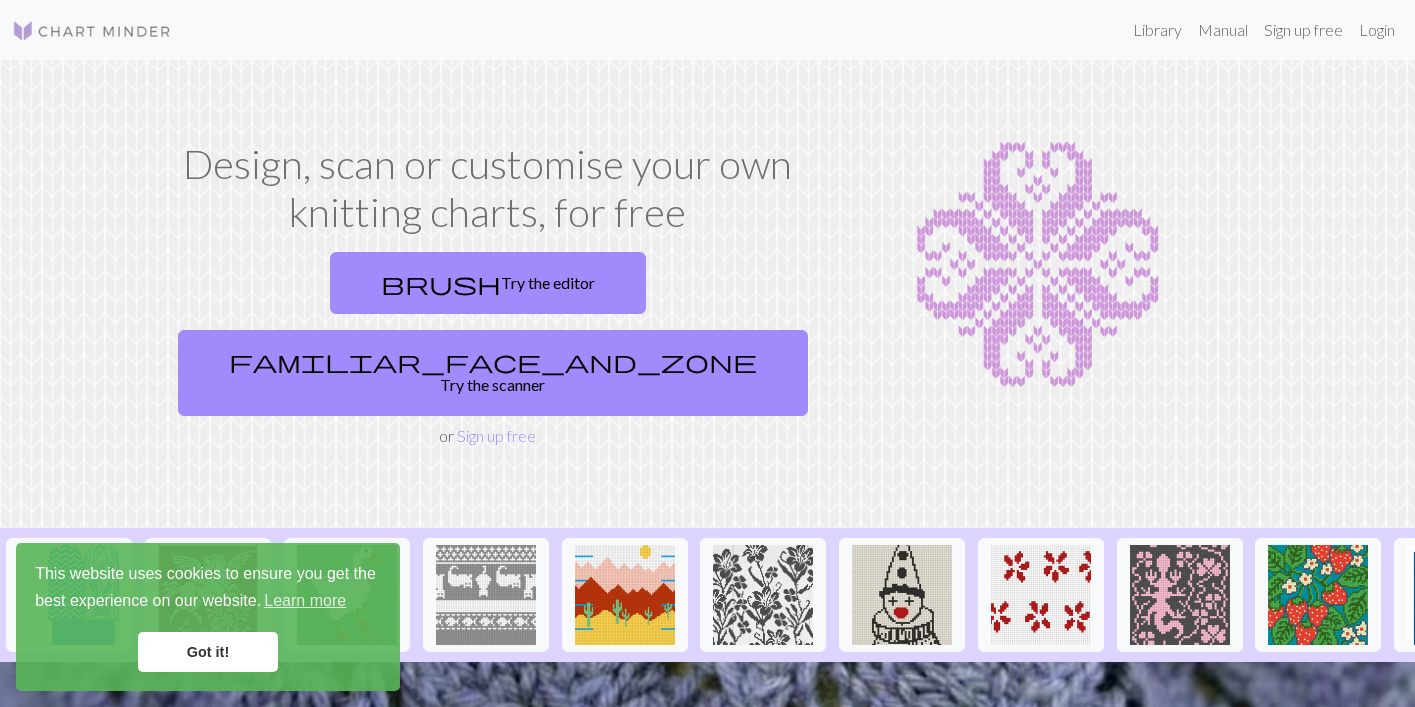 scroll, scrollTop: 0, scrollLeft: 0, axis: both 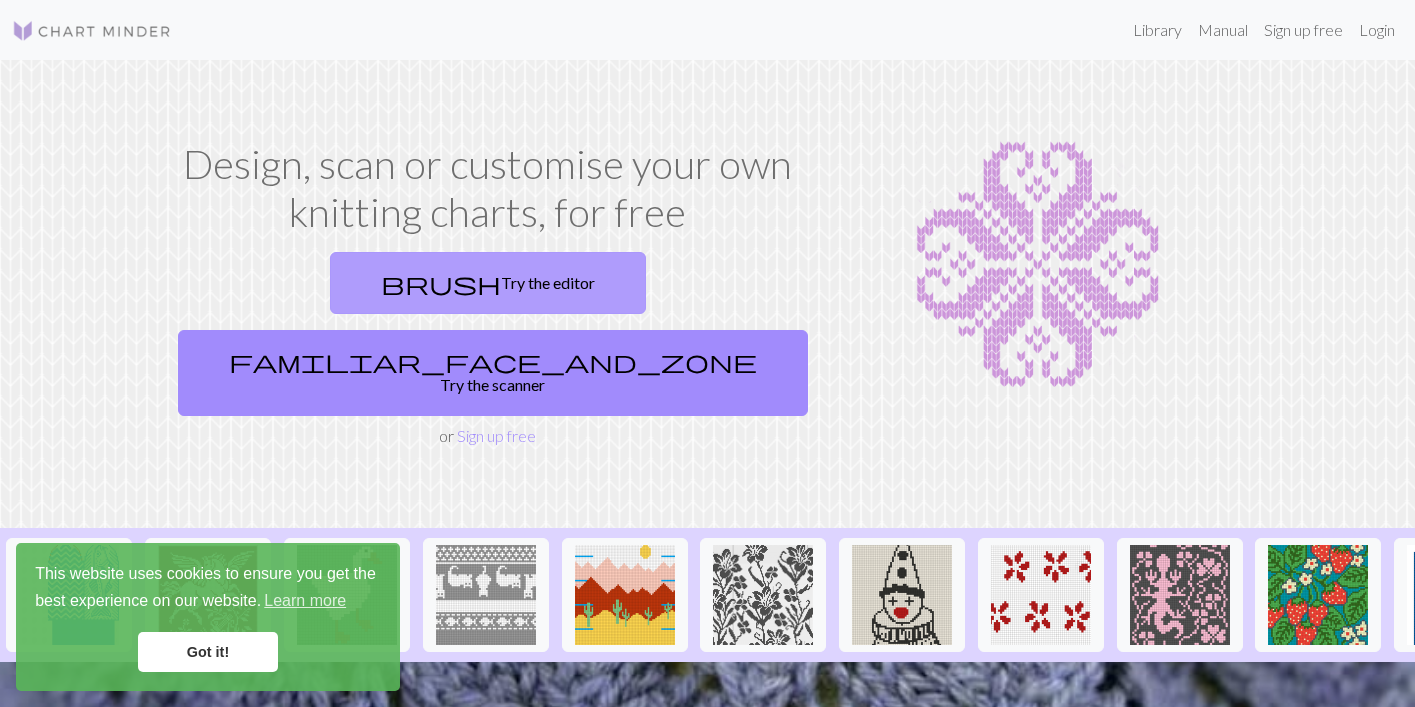 click on "brush  Try the editor" at bounding box center (488, 283) 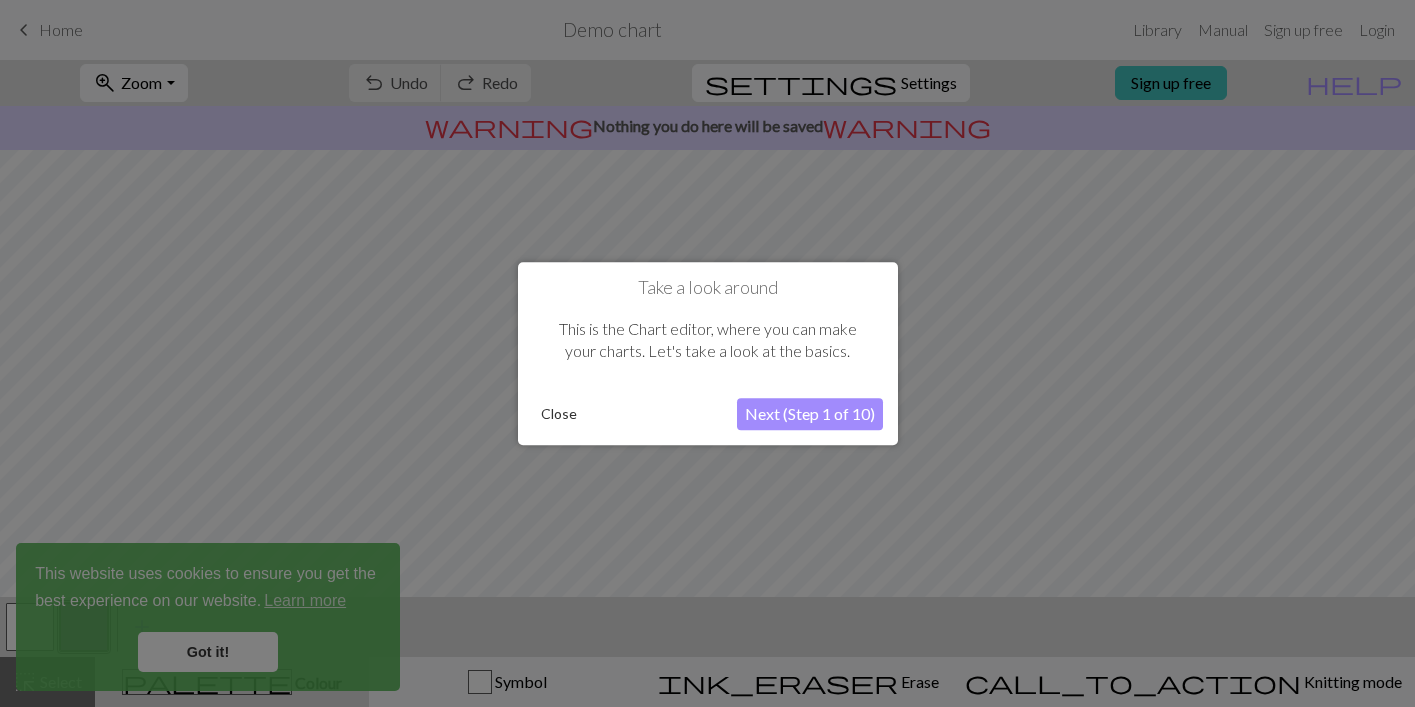 click on "Next (Step 1 of 10)" at bounding box center [810, 414] 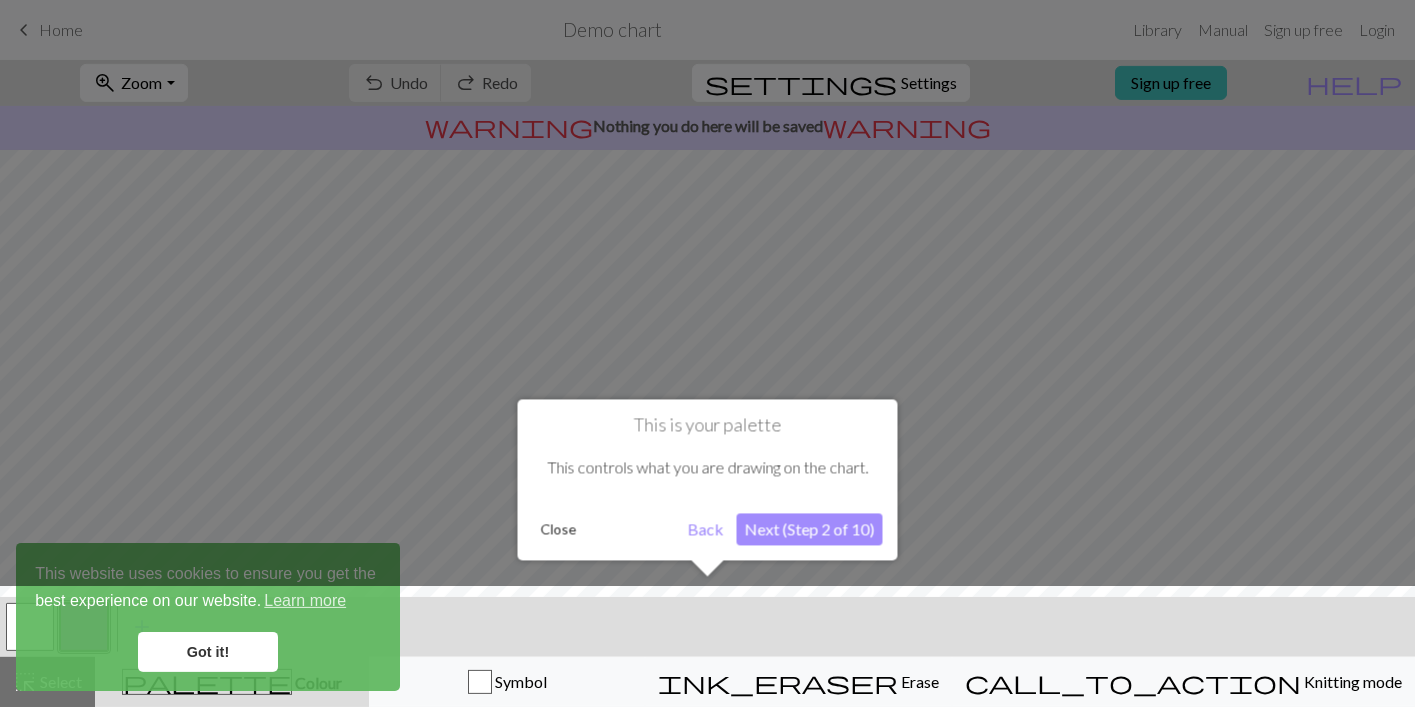 scroll, scrollTop: 0, scrollLeft: 0, axis: both 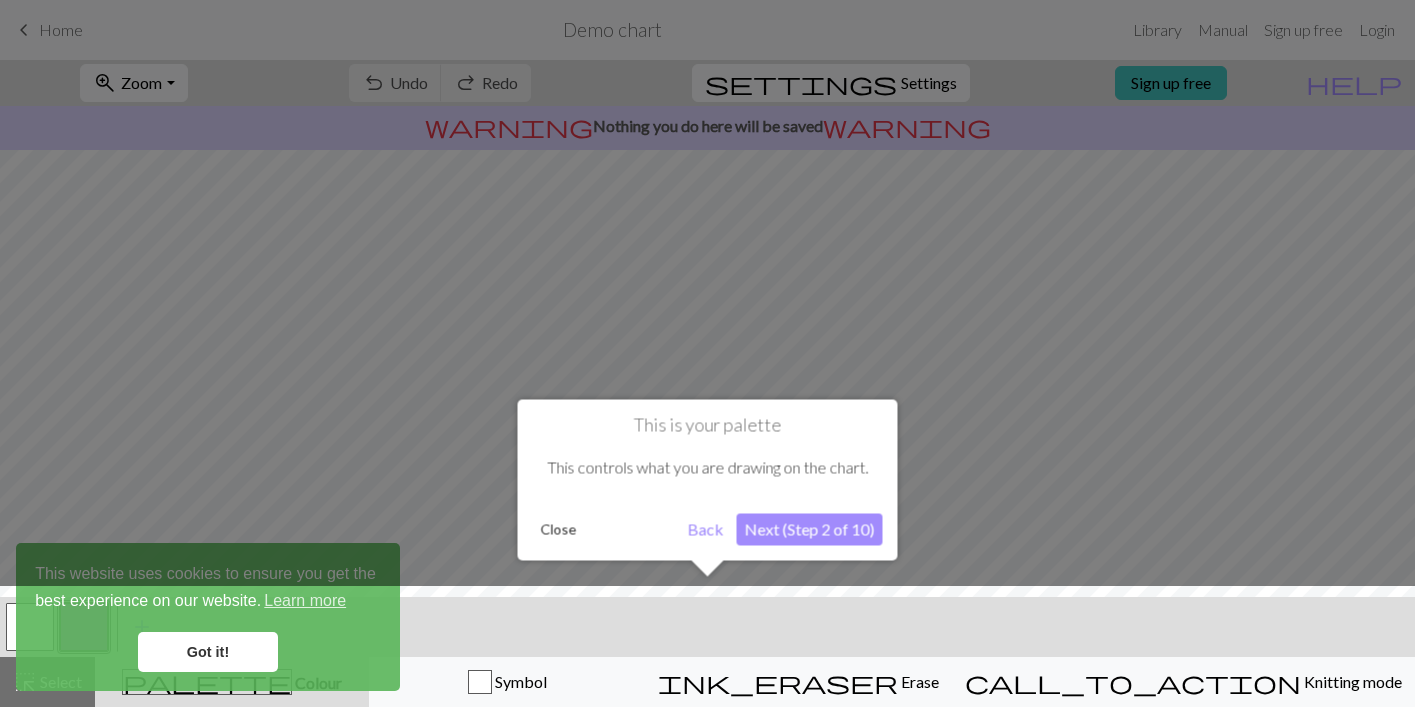 click on "Next (Step 2 of 10)" at bounding box center [810, 529] 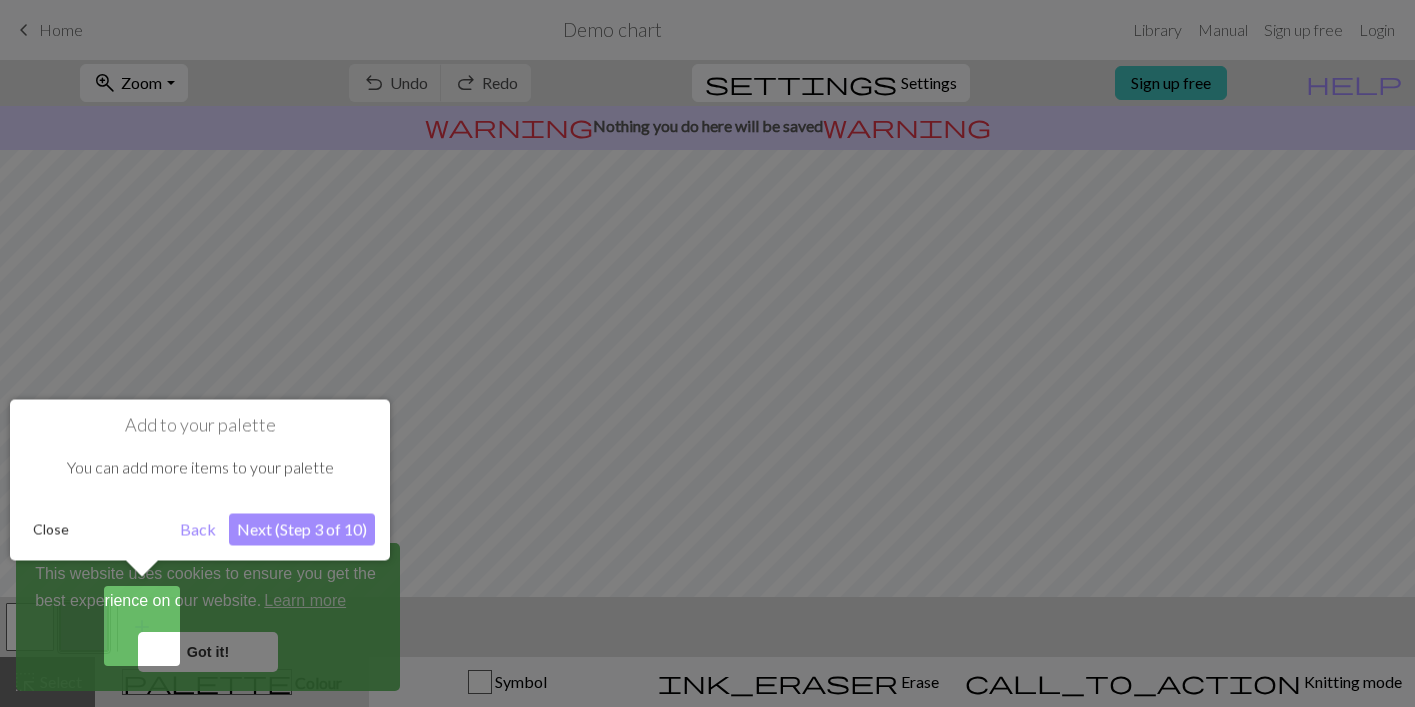 click on "Next (Step 3 of 10)" at bounding box center [302, 529] 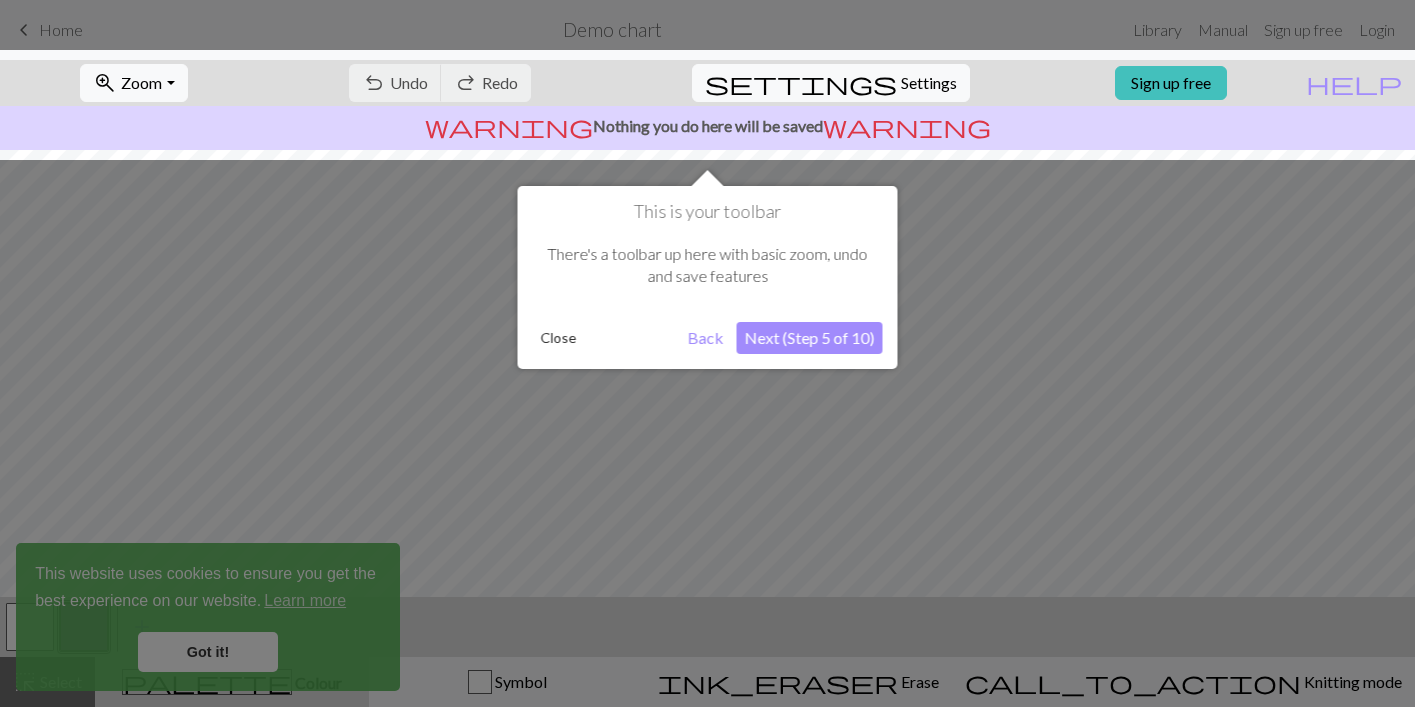 scroll, scrollTop: 0, scrollLeft: 0, axis: both 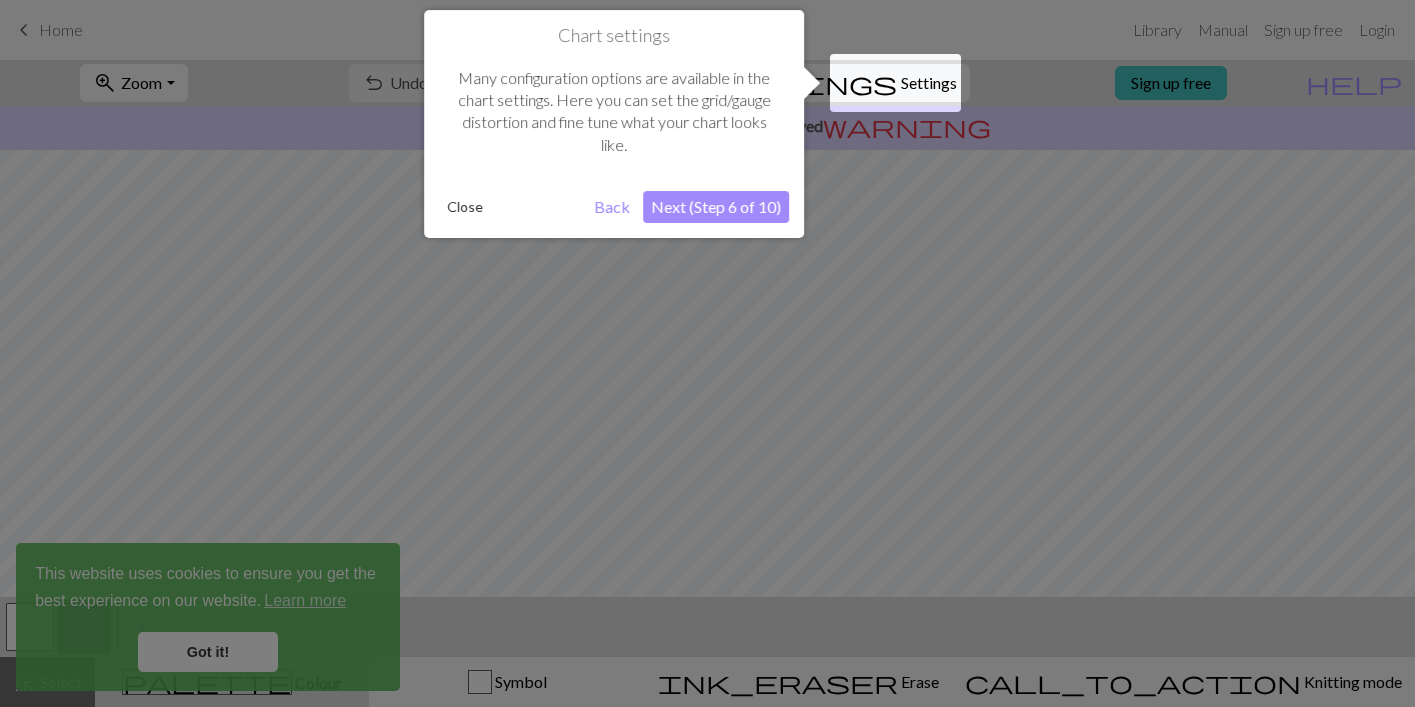 click on "Next (Step 6 of 10)" at bounding box center [716, 207] 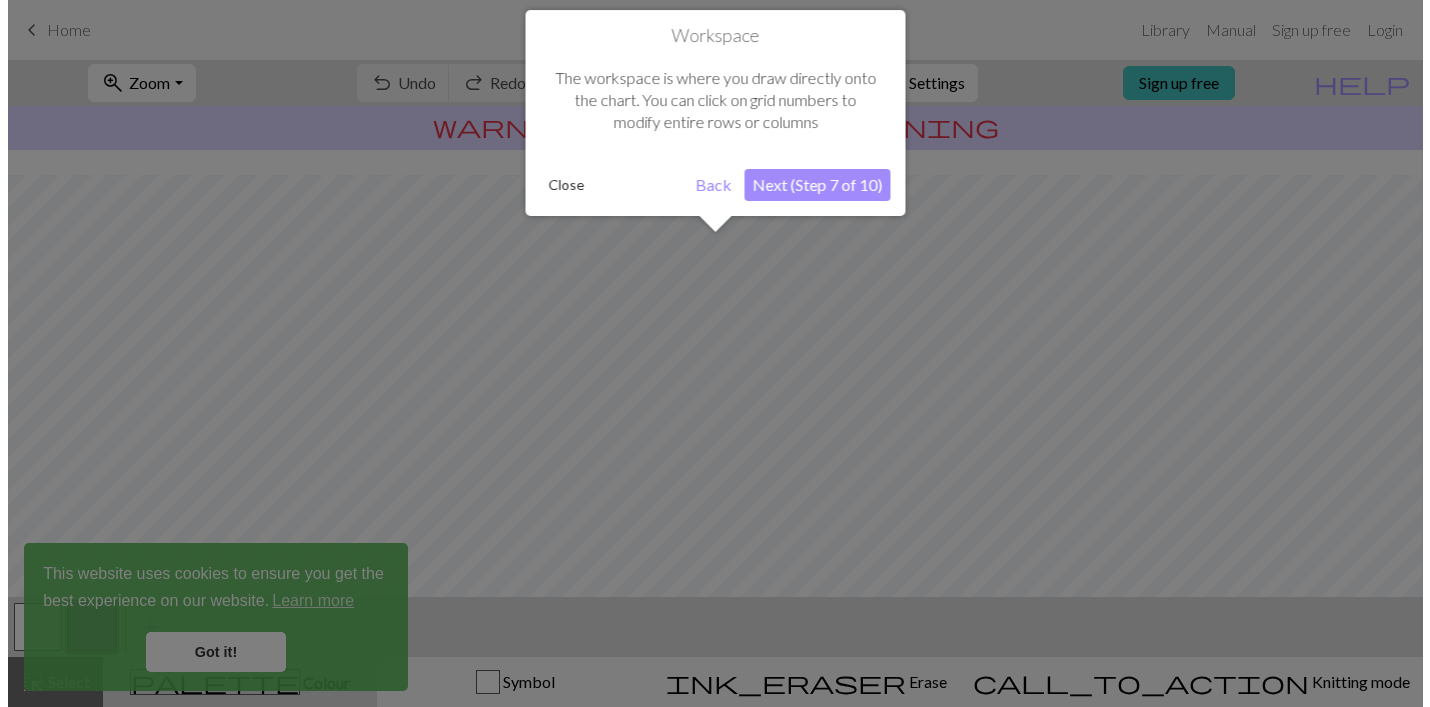 scroll, scrollTop: 120, scrollLeft: 0, axis: vertical 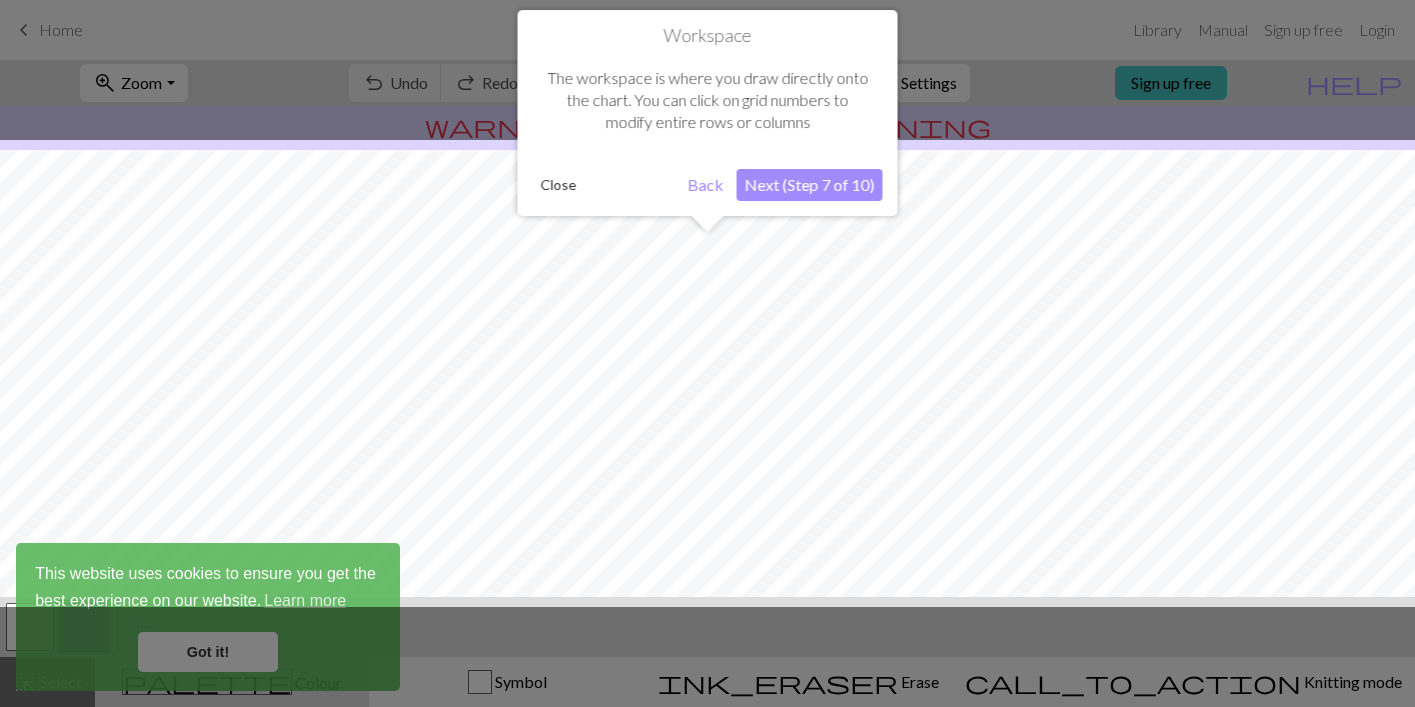 click on "Next (Step 7 of 10)" at bounding box center (810, 185) 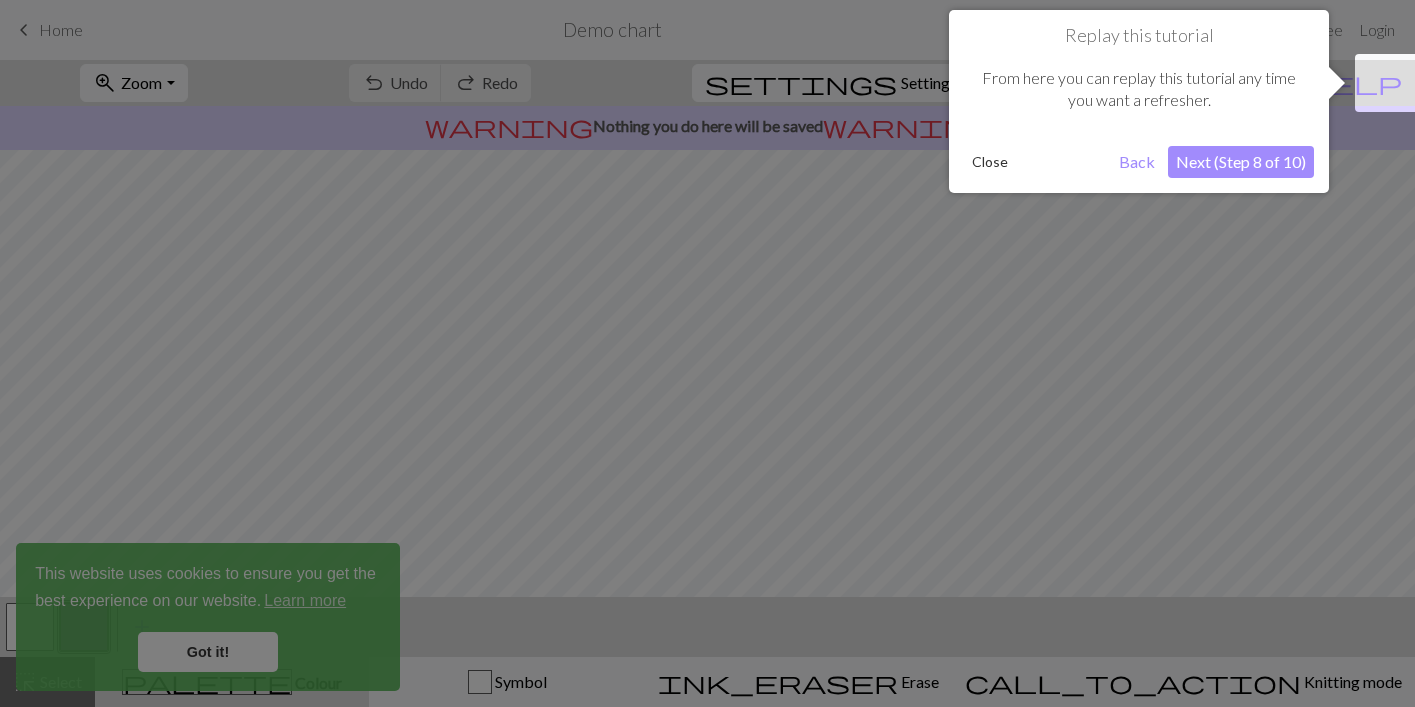 click on "Next (Step 8 of 10)" at bounding box center (1241, 162) 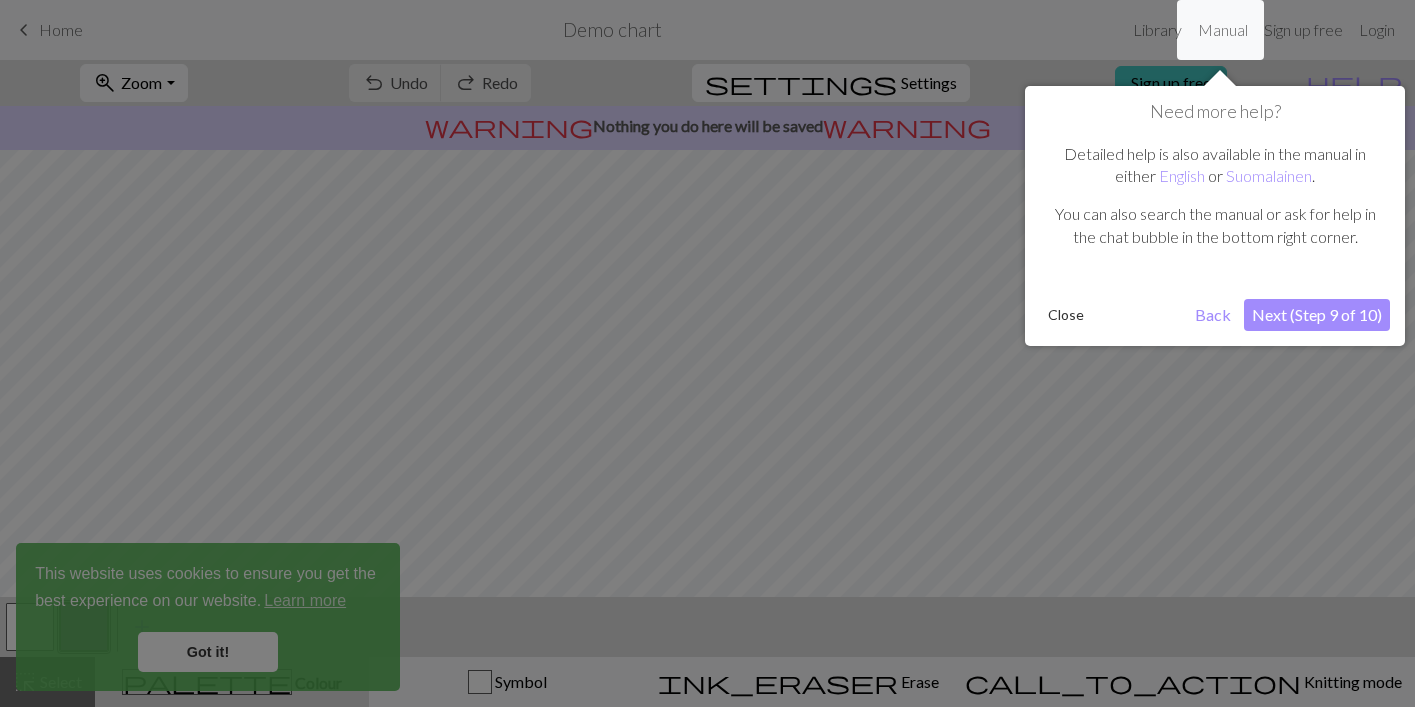 click on "Next (Step 9 of 10)" at bounding box center [1317, 315] 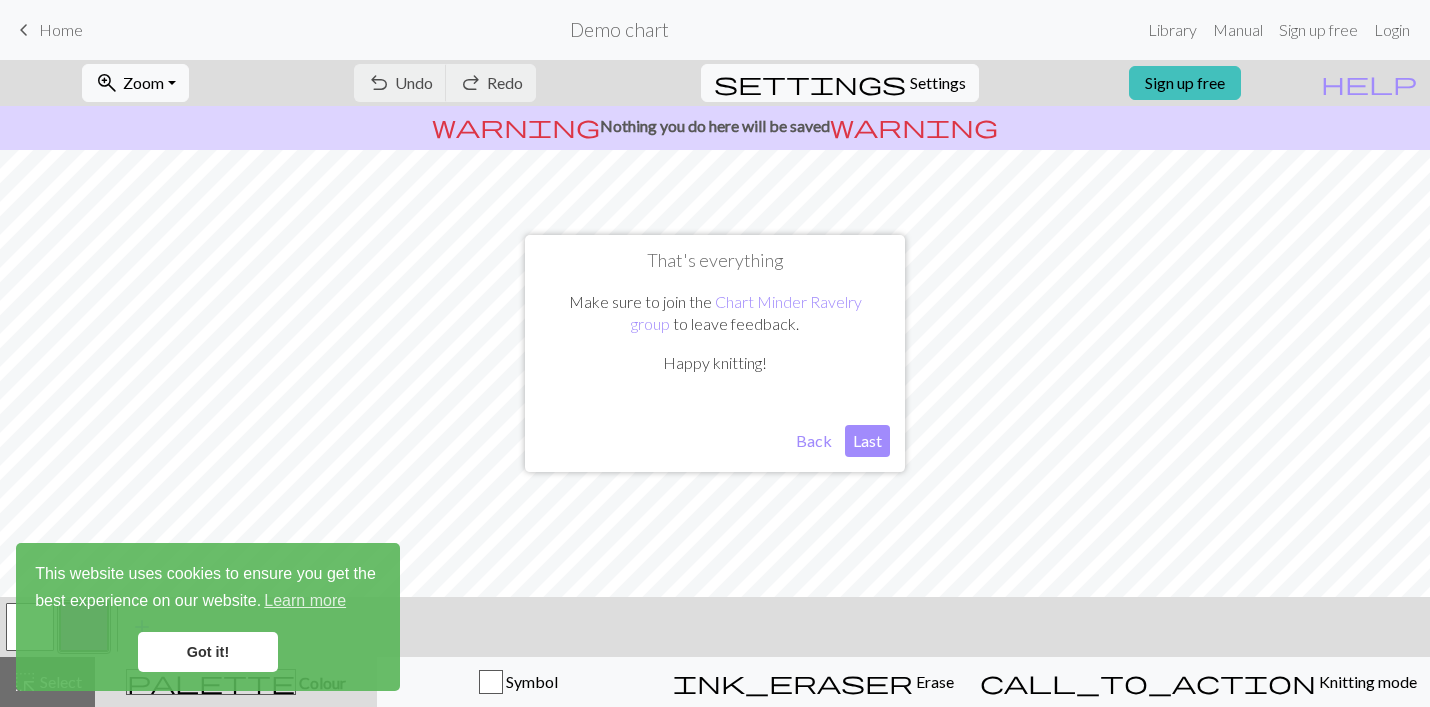 click on "Last" at bounding box center [867, 441] 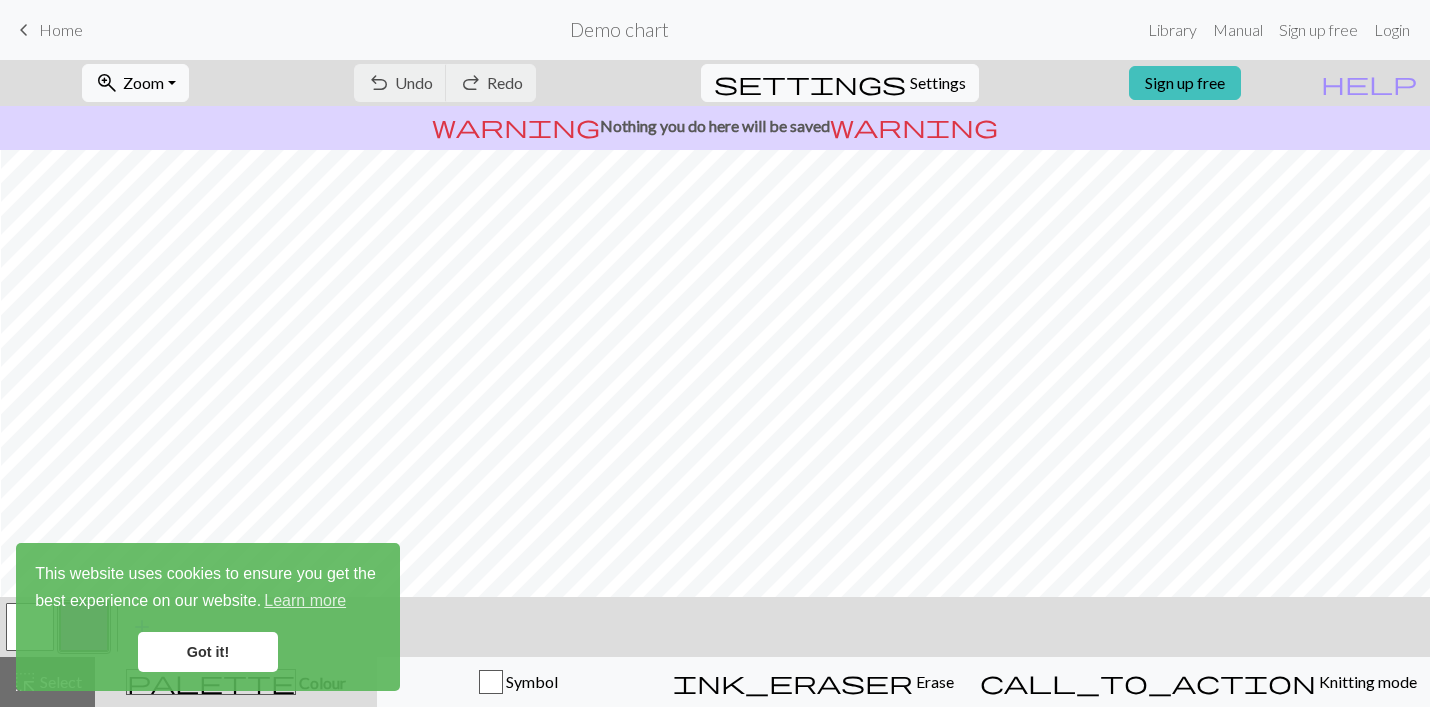 scroll, scrollTop: 299, scrollLeft: 1, axis: both 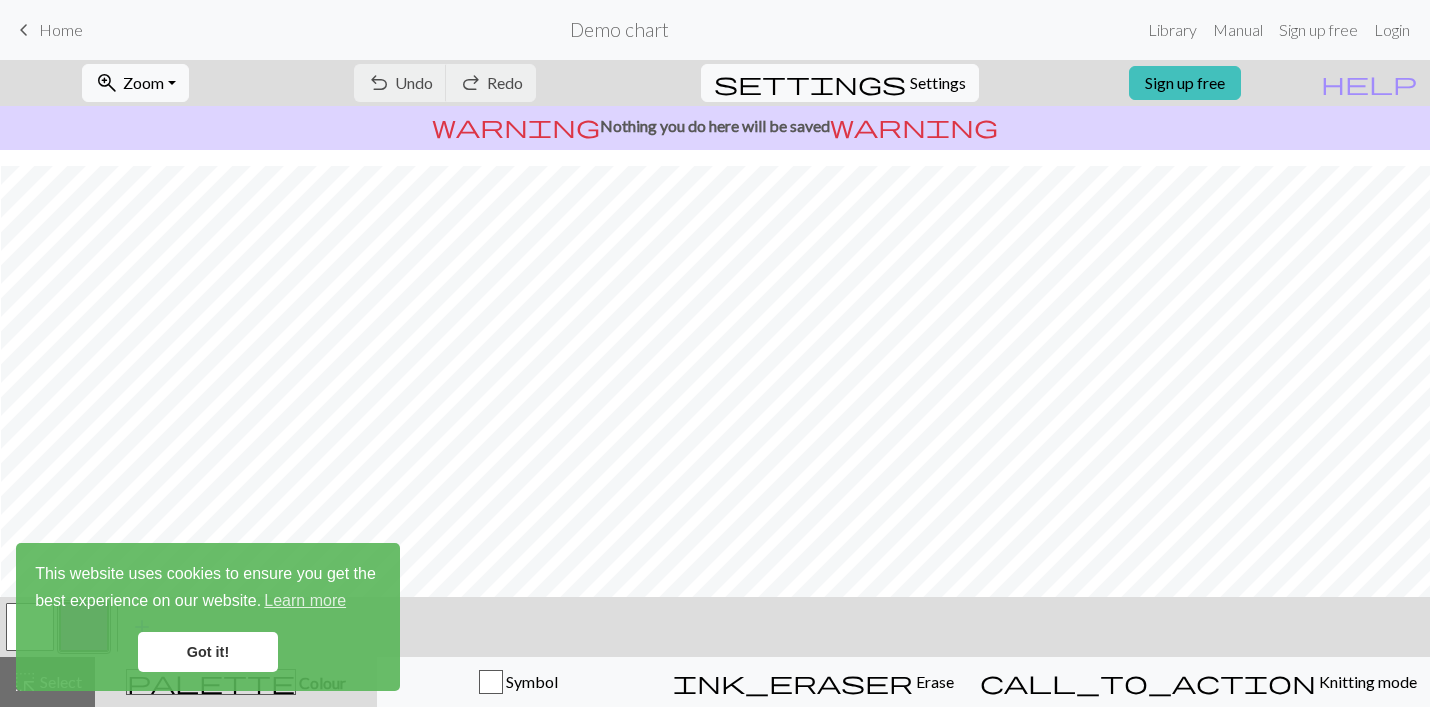 click on "Got it!" at bounding box center (208, 652) 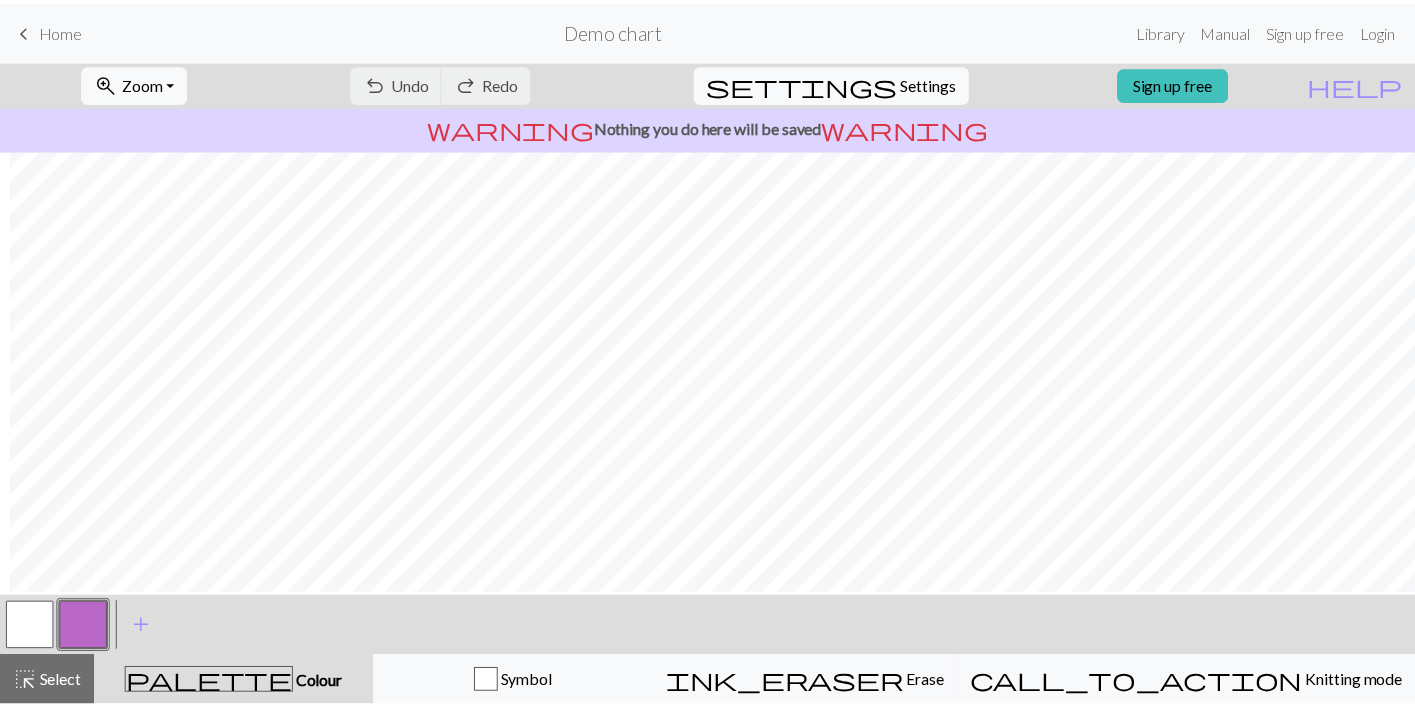 scroll, scrollTop: 168, scrollLeft: 10, axis: both 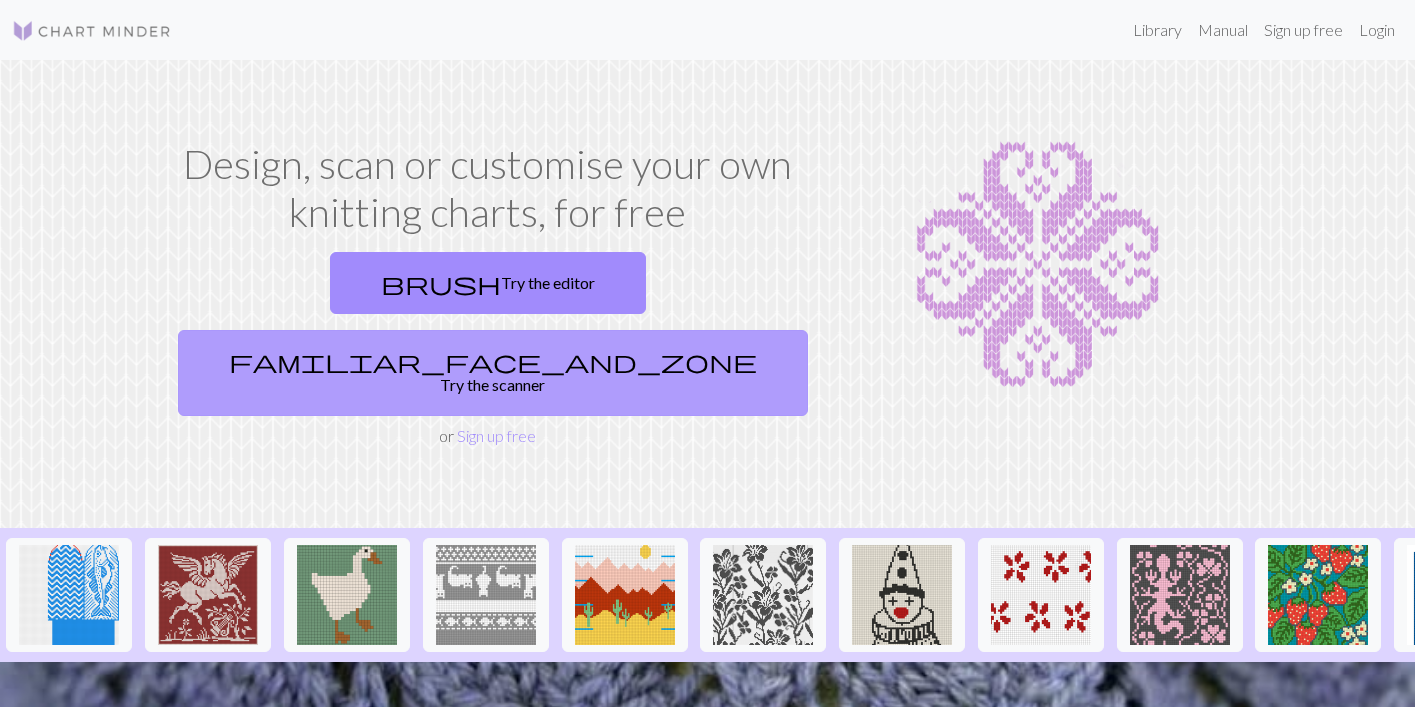 click on "familiar_face_and_zone  Try the scanner" at bounding box center [493, 373] 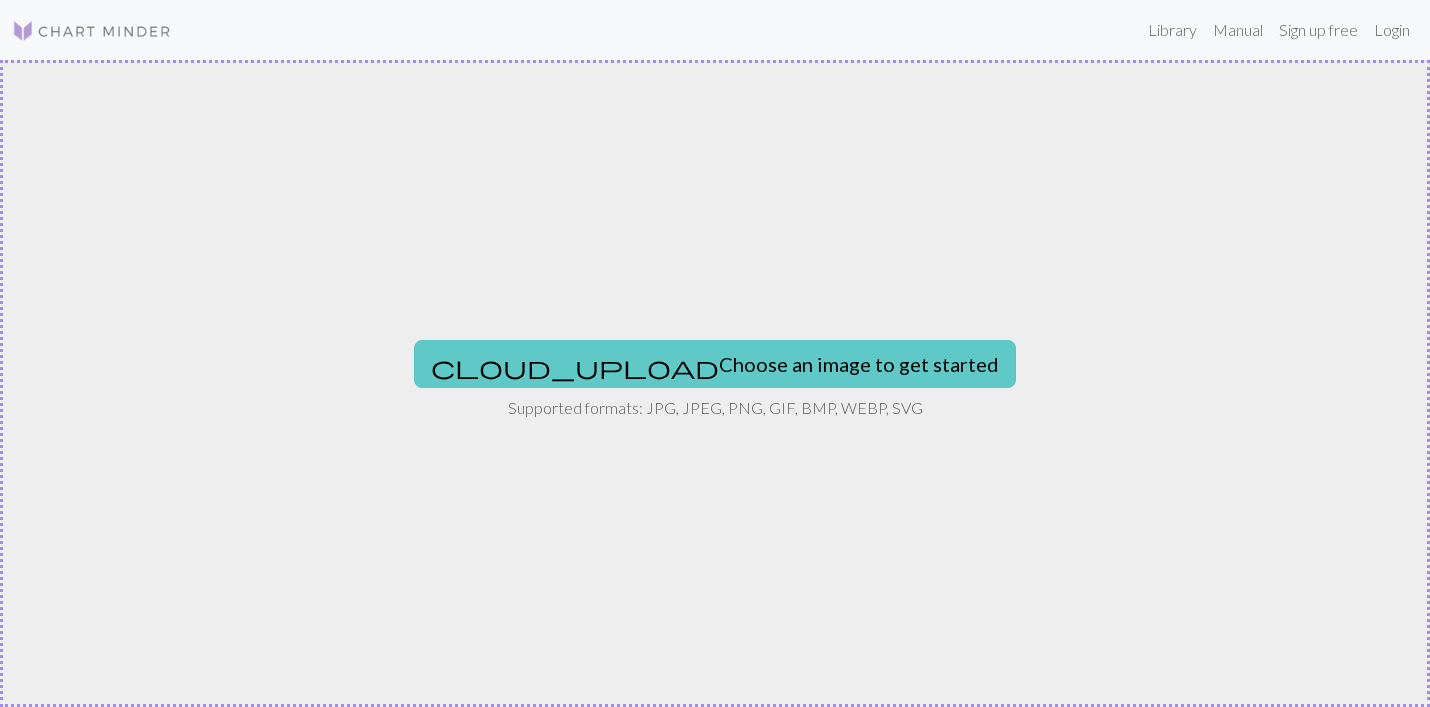 click on "cloud_upload  Choose an image to get started" at bounding box center (715, 364) 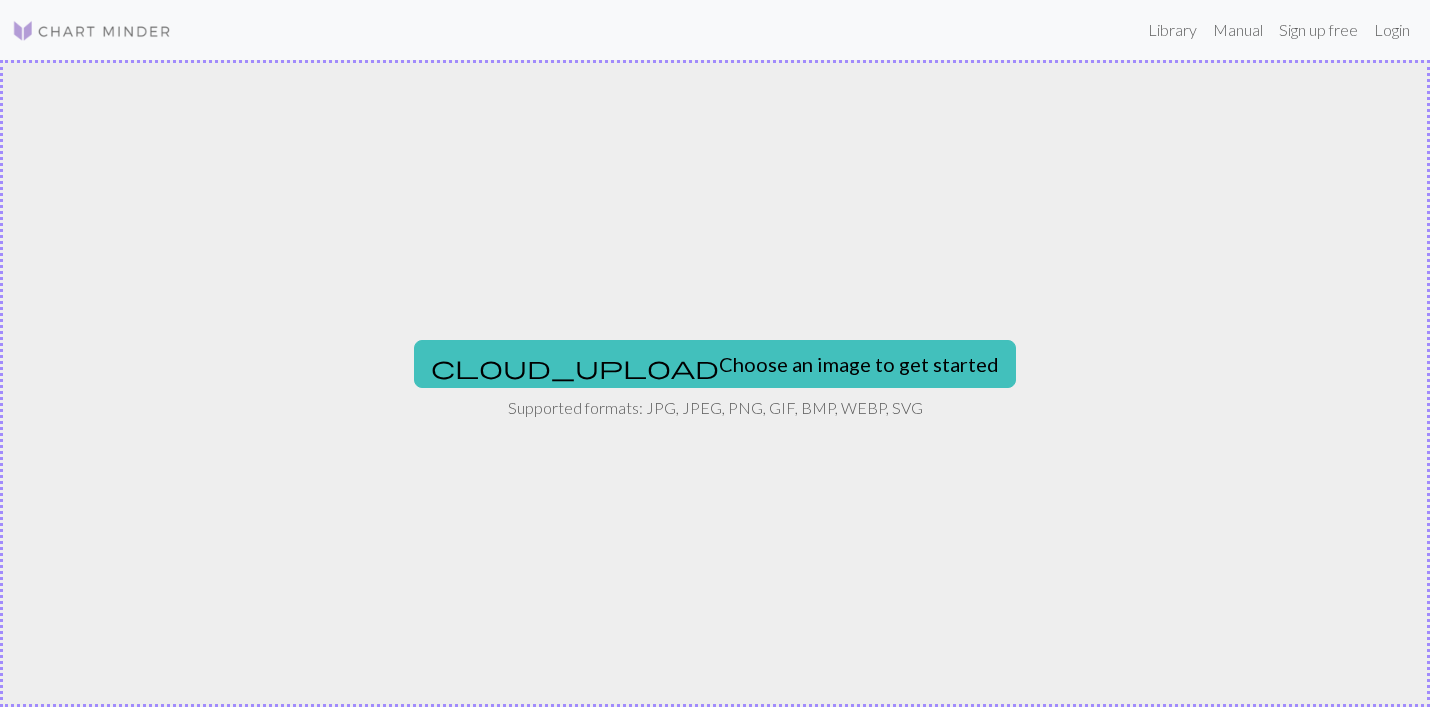 type 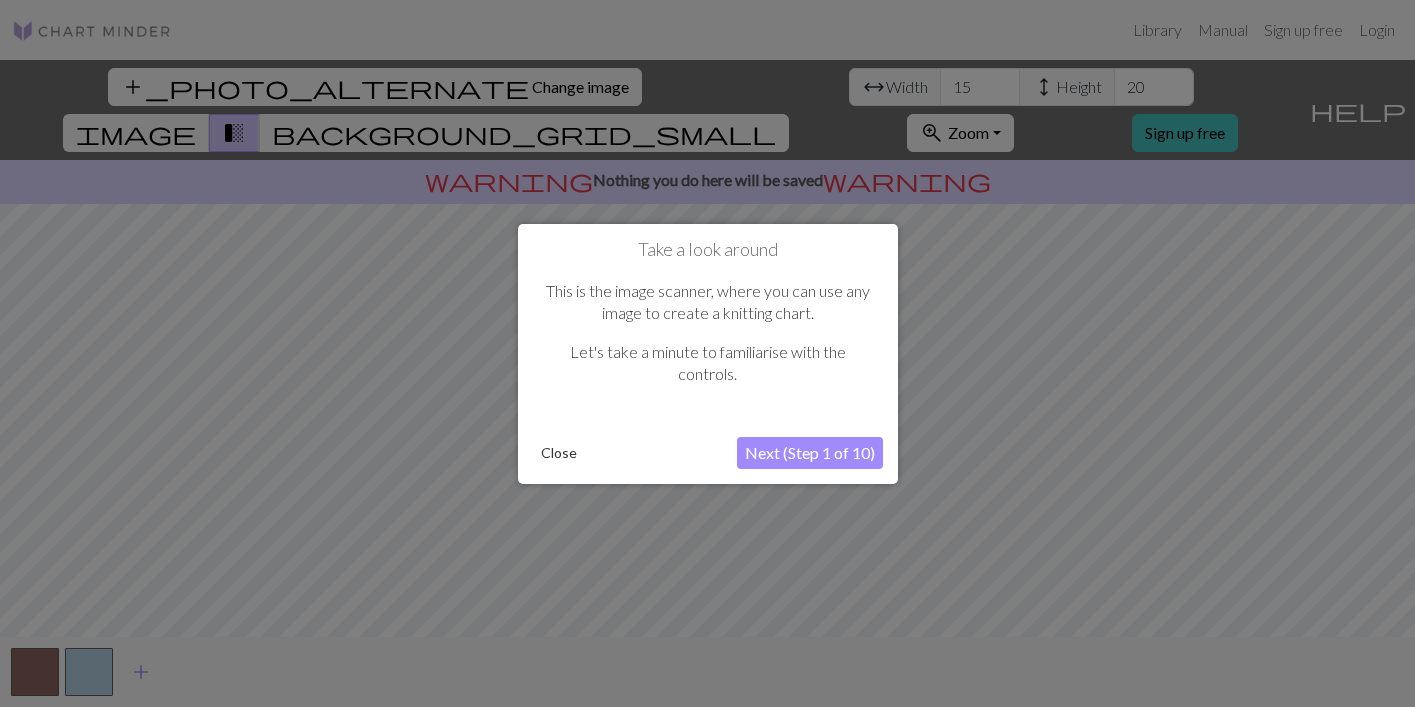 click on "Next (Step 1 of 10)" at bounding box center [810, 453] 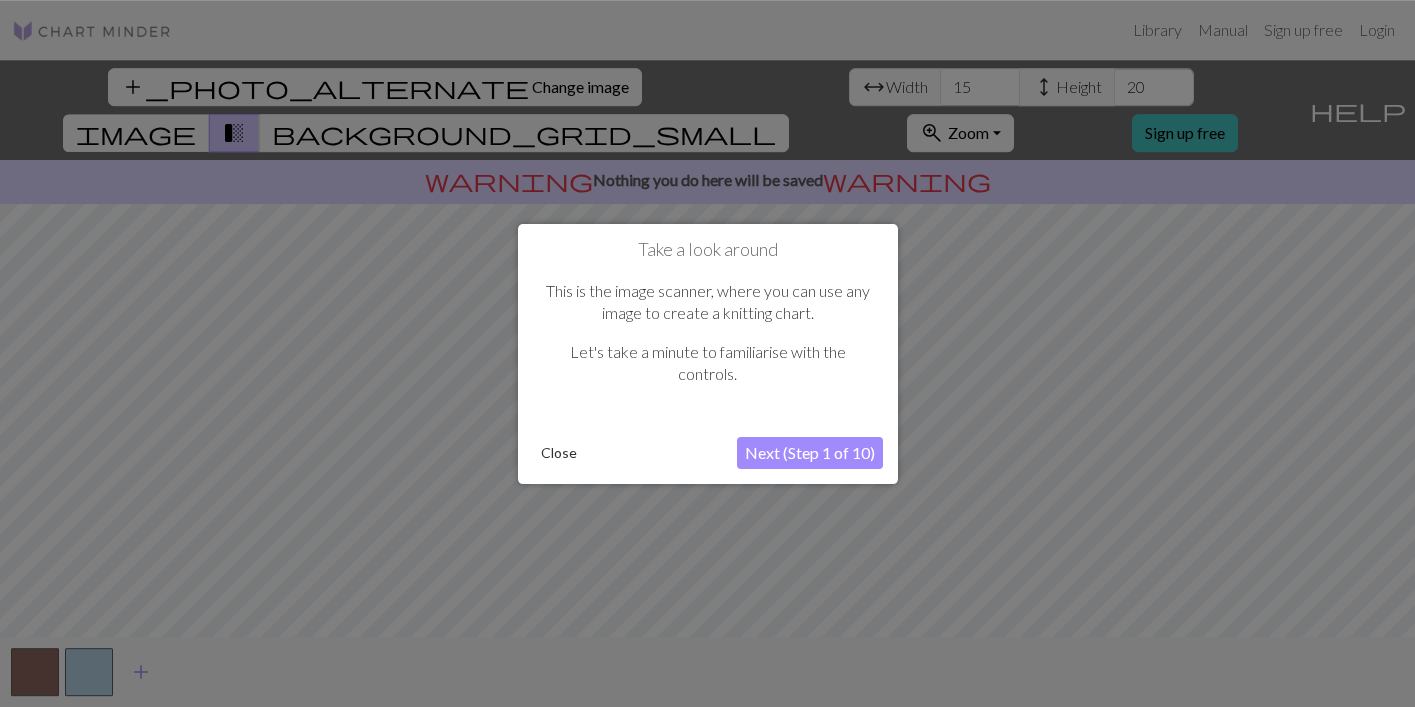scroll, scrollTop: 0, scrollLeft: 0, axis: both 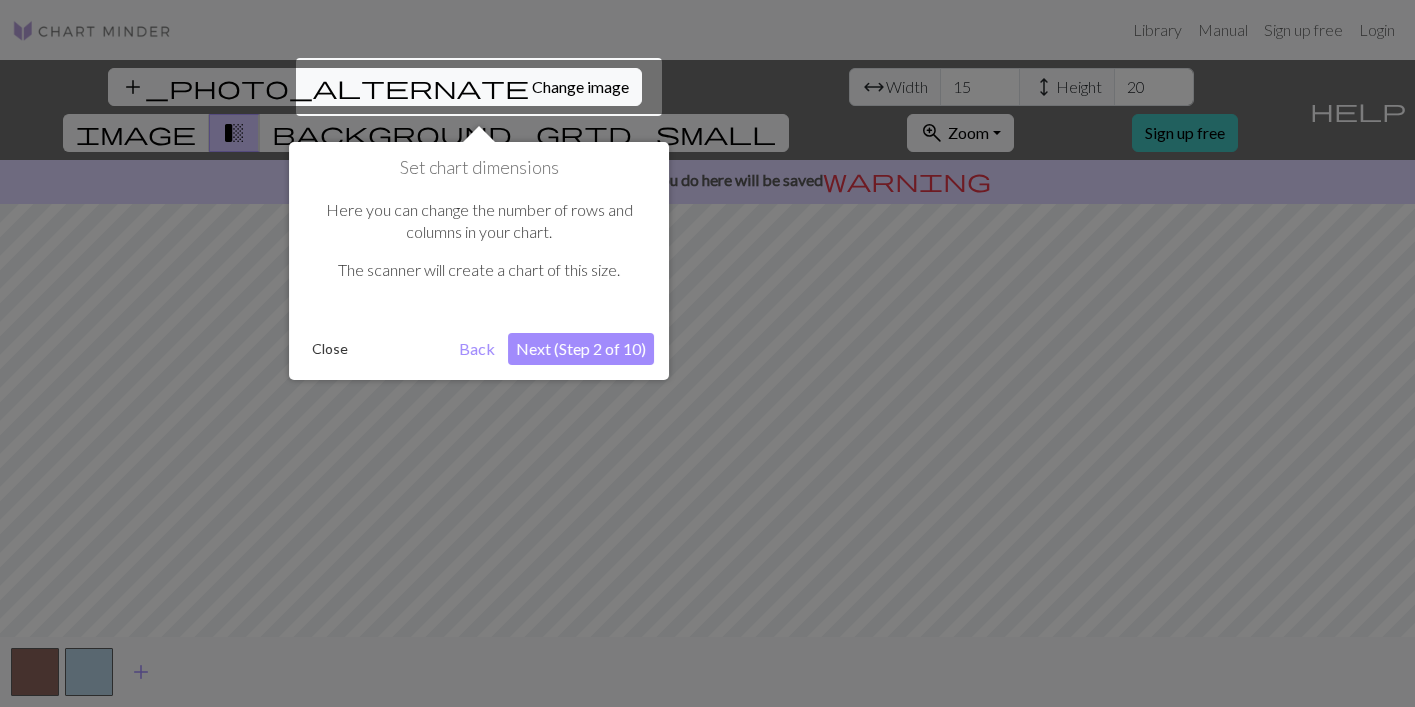 click on "Next (Step 2 of 10)" at bounding box center [581, 349] 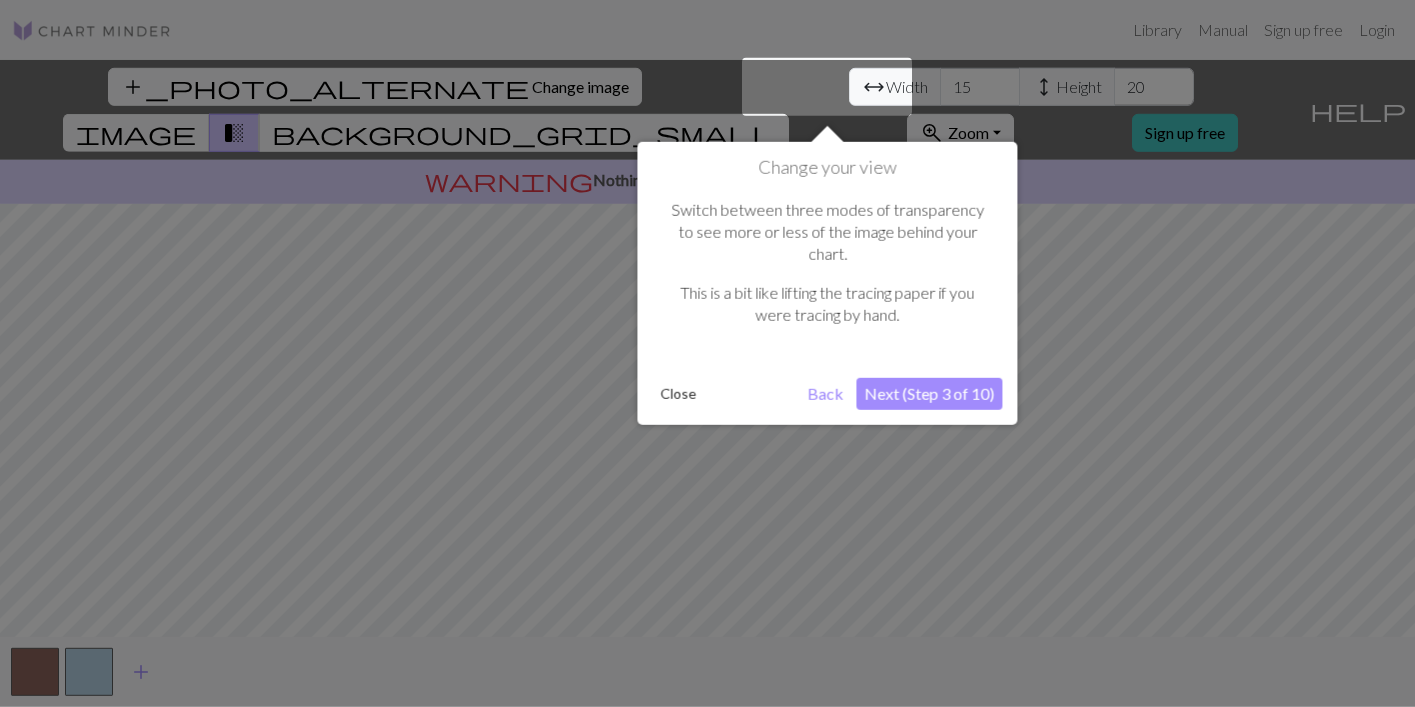 scroll, scrollTop: 0, scrollLeft: 0, axis: both 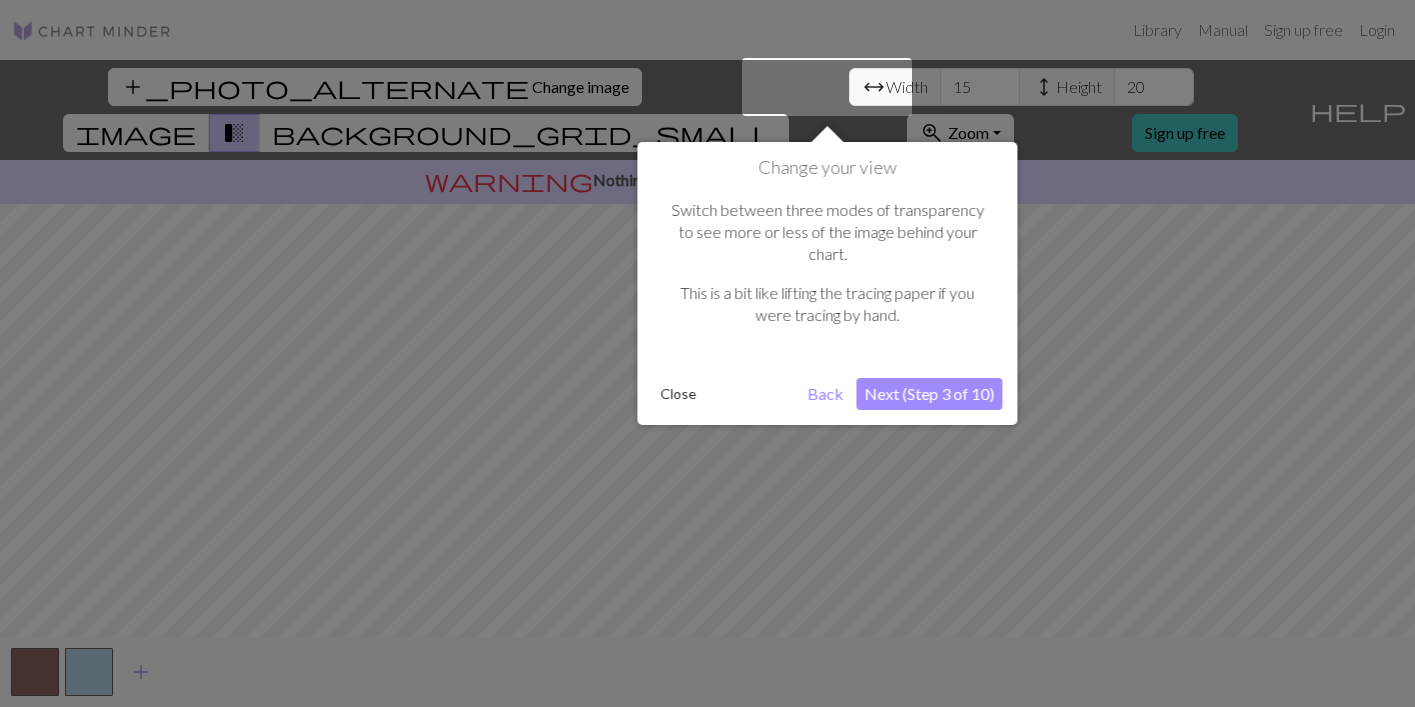 click on "Next (Step 3 of 10)" at bounding box center (929, 394) 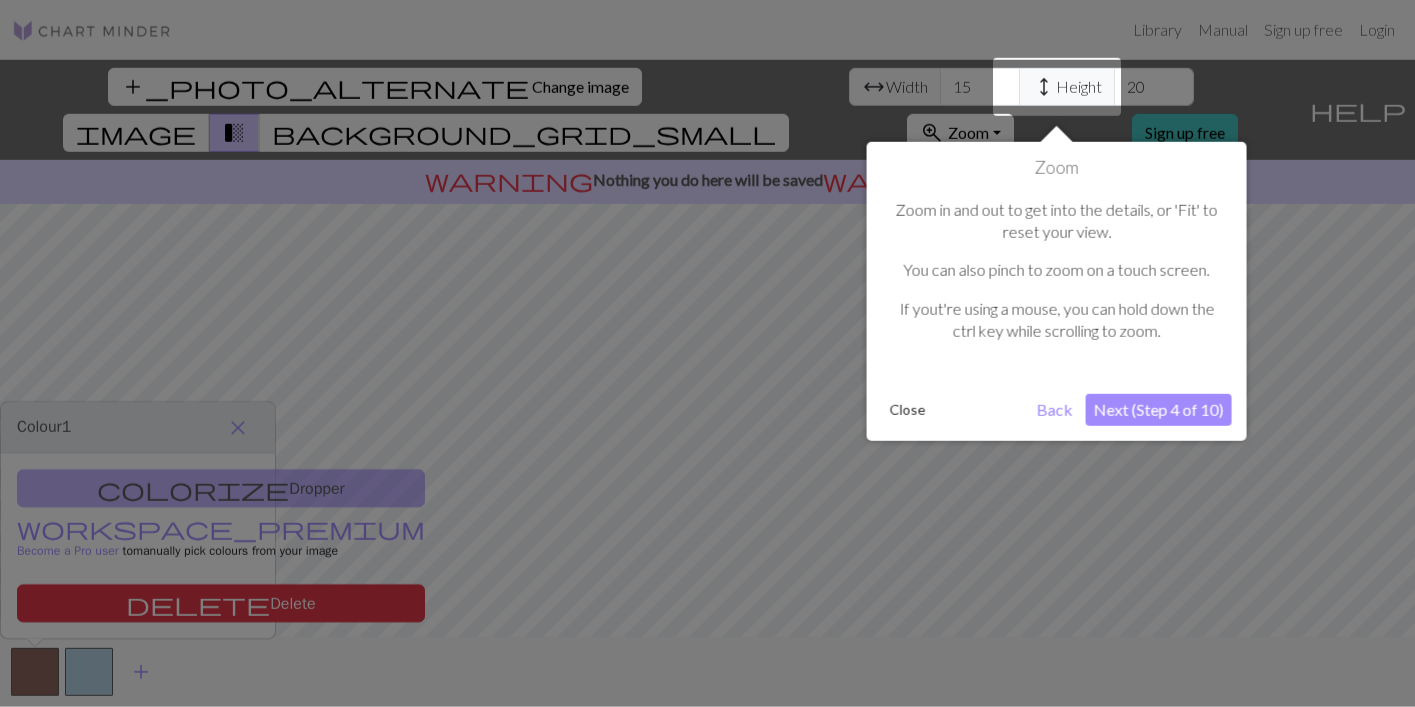 scroll, scrollTop: 0, scrollLeft: 0, axis: both 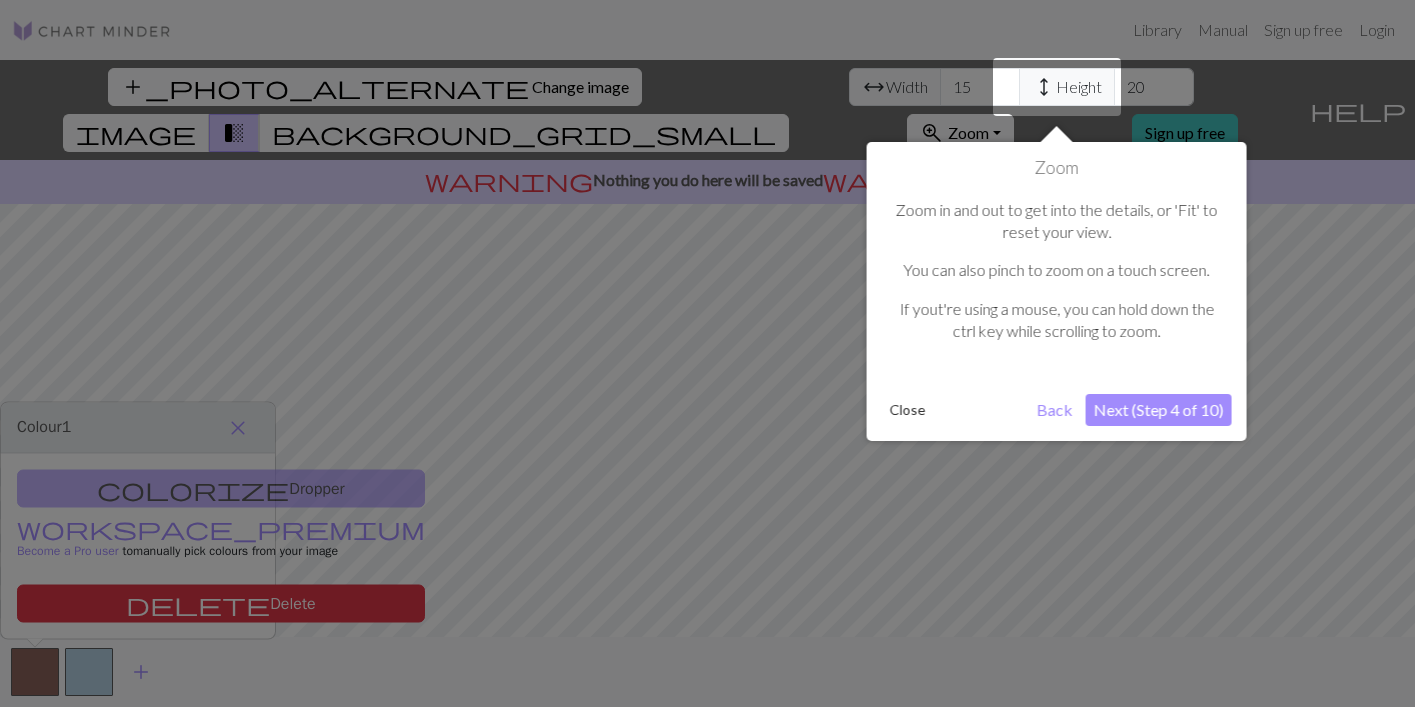 click on "Next (Step 4 of 10)" at bounding box center (1159, 410) 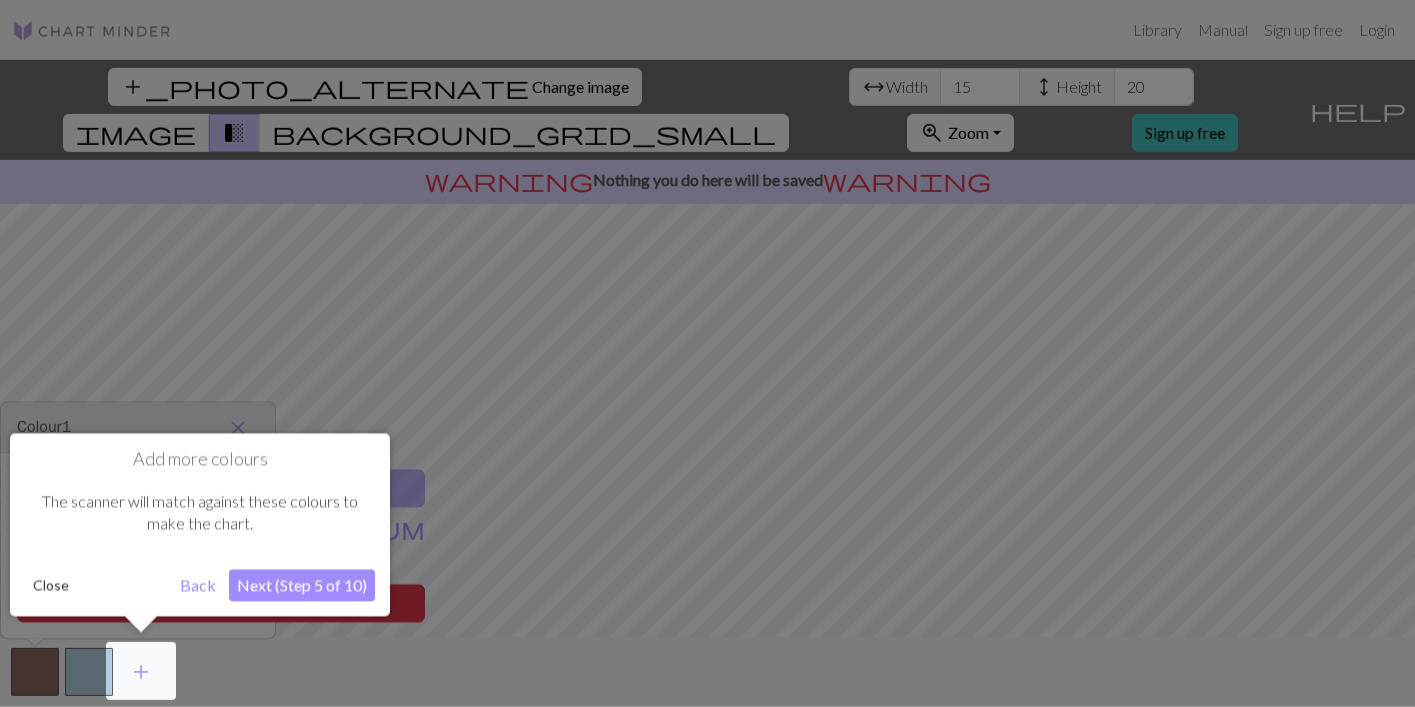 scroll, scrollTop: 0, scrollLeft: 0, axis: both 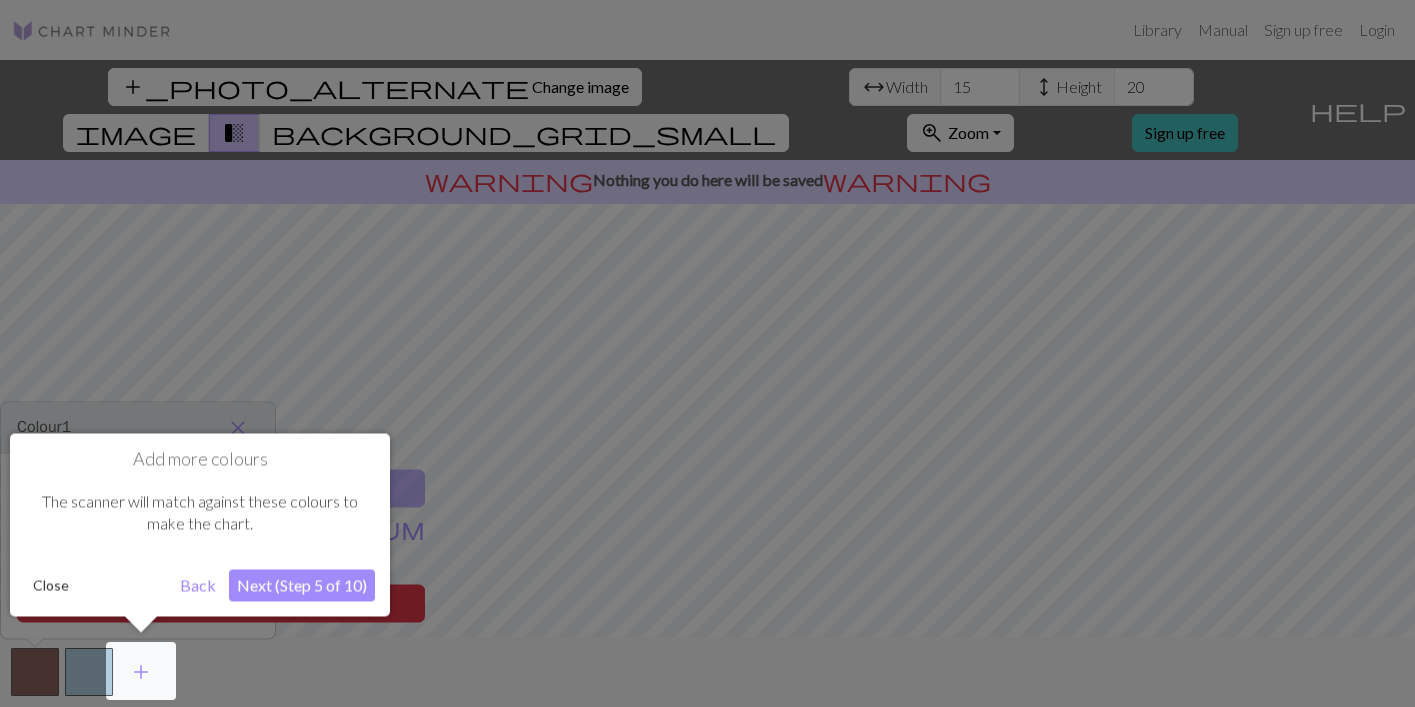 click on "Next (Step 5 of 10)" at bounding box center [302, 586] 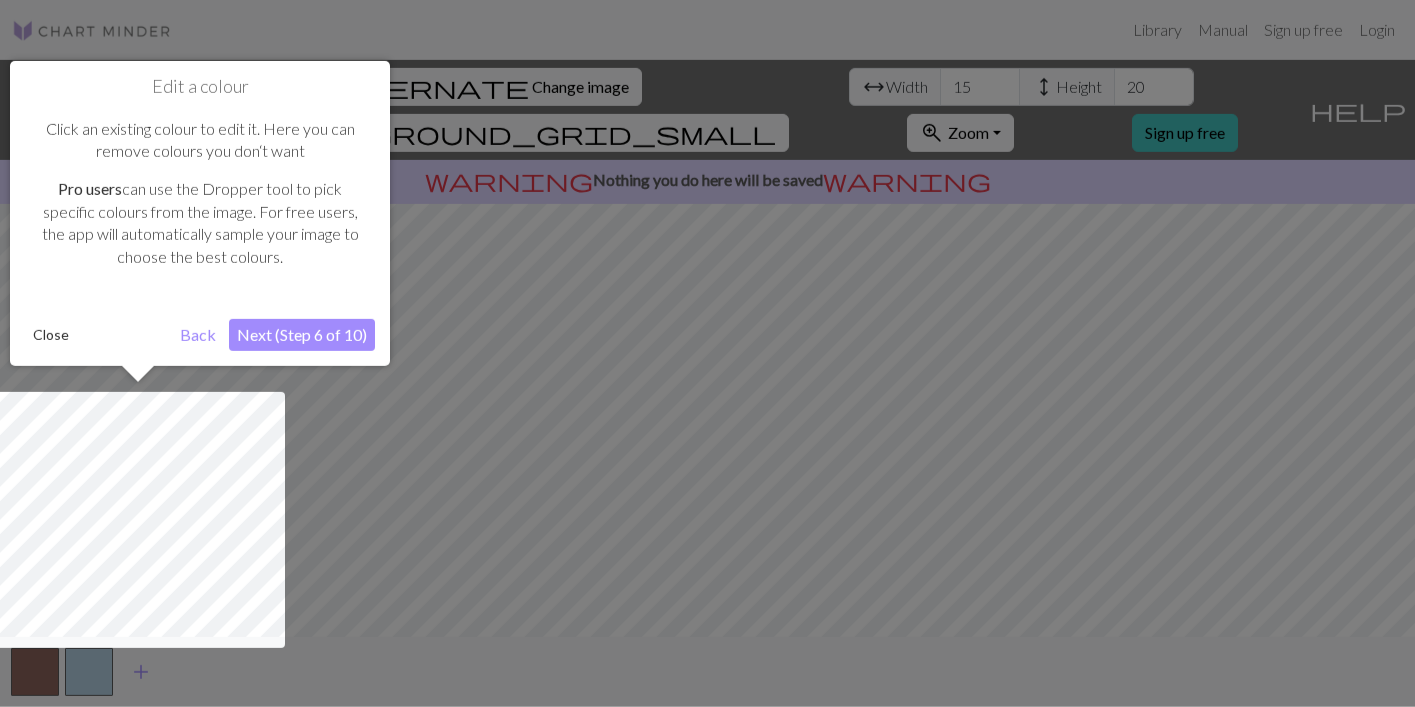 scroll, scrollTop: 0, scrollLeft: 0, axis: both 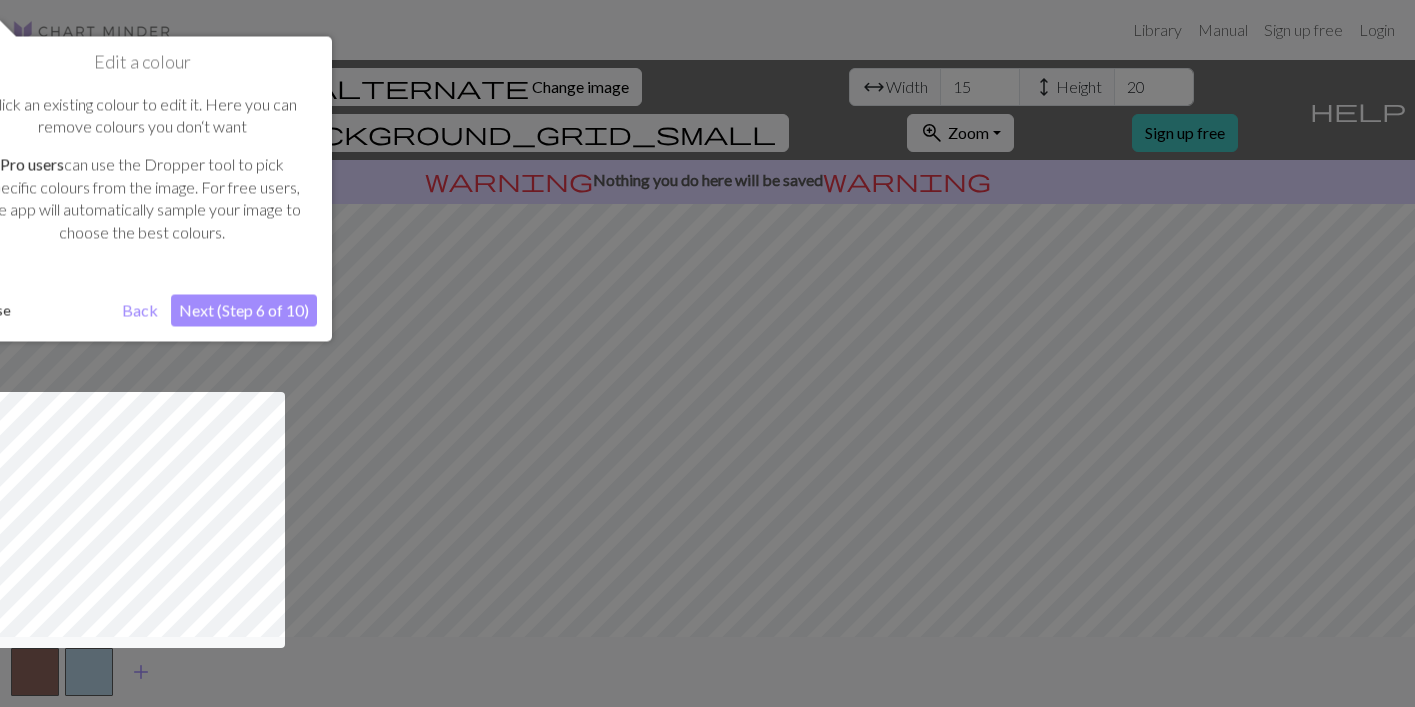 click on "Next (Step 6 of 10)" at bounding box center (244, 310) 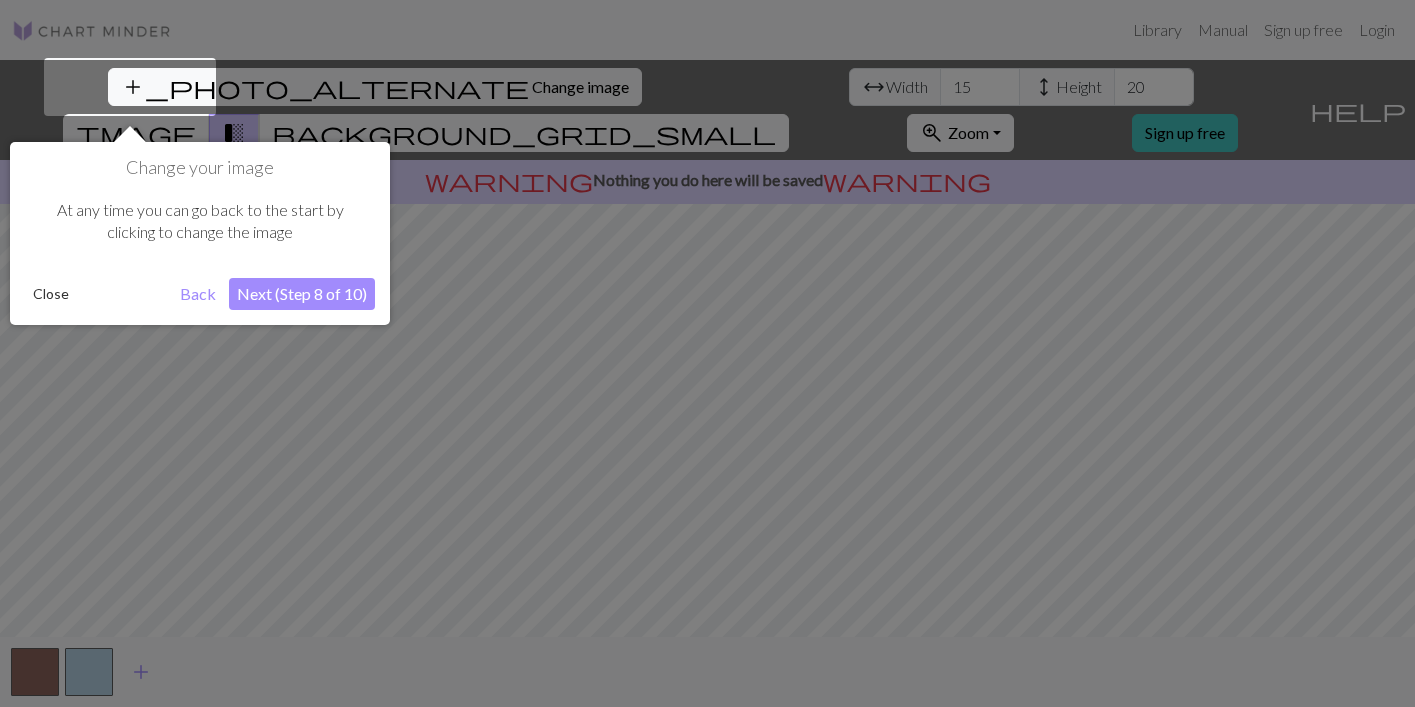 click on "Next (Step 8 of 10)" at bounding box center (302, 294) 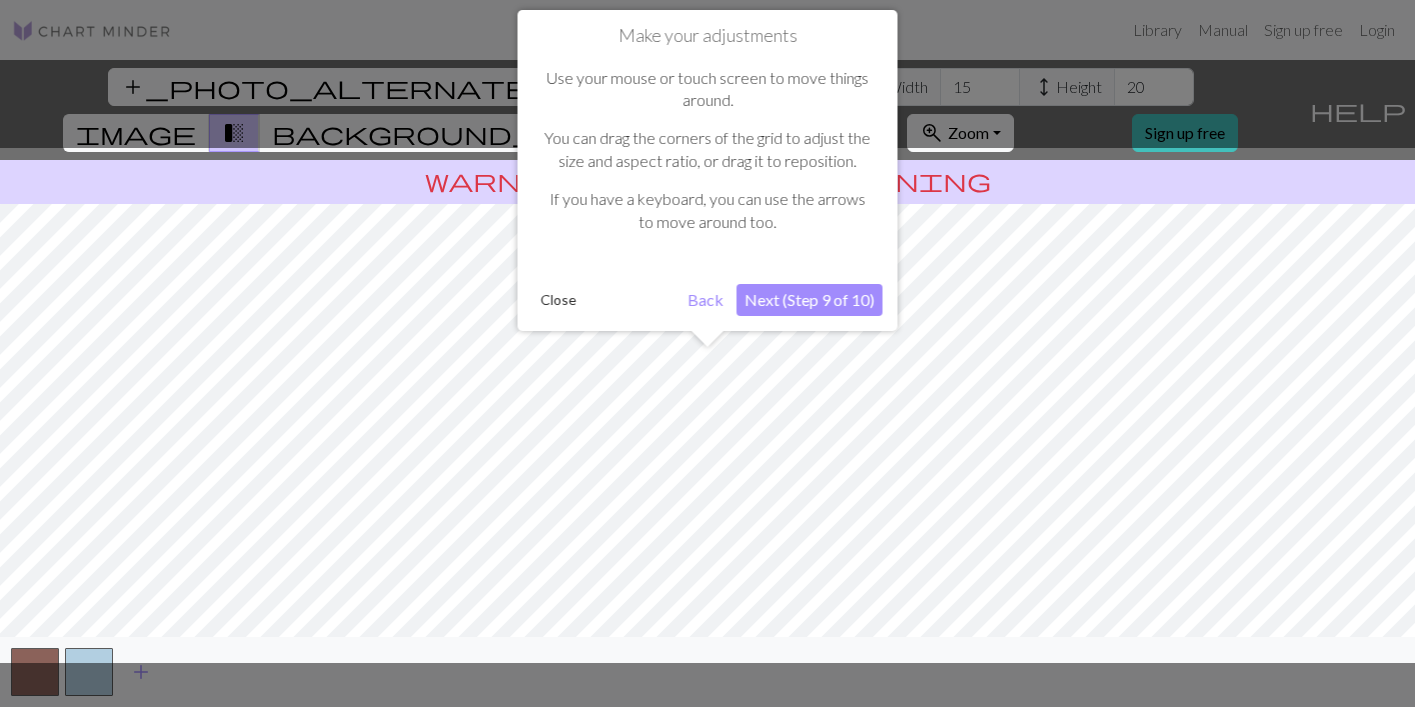 click on "Next (Step 9 of 10)" at bounding box center [810, 300] 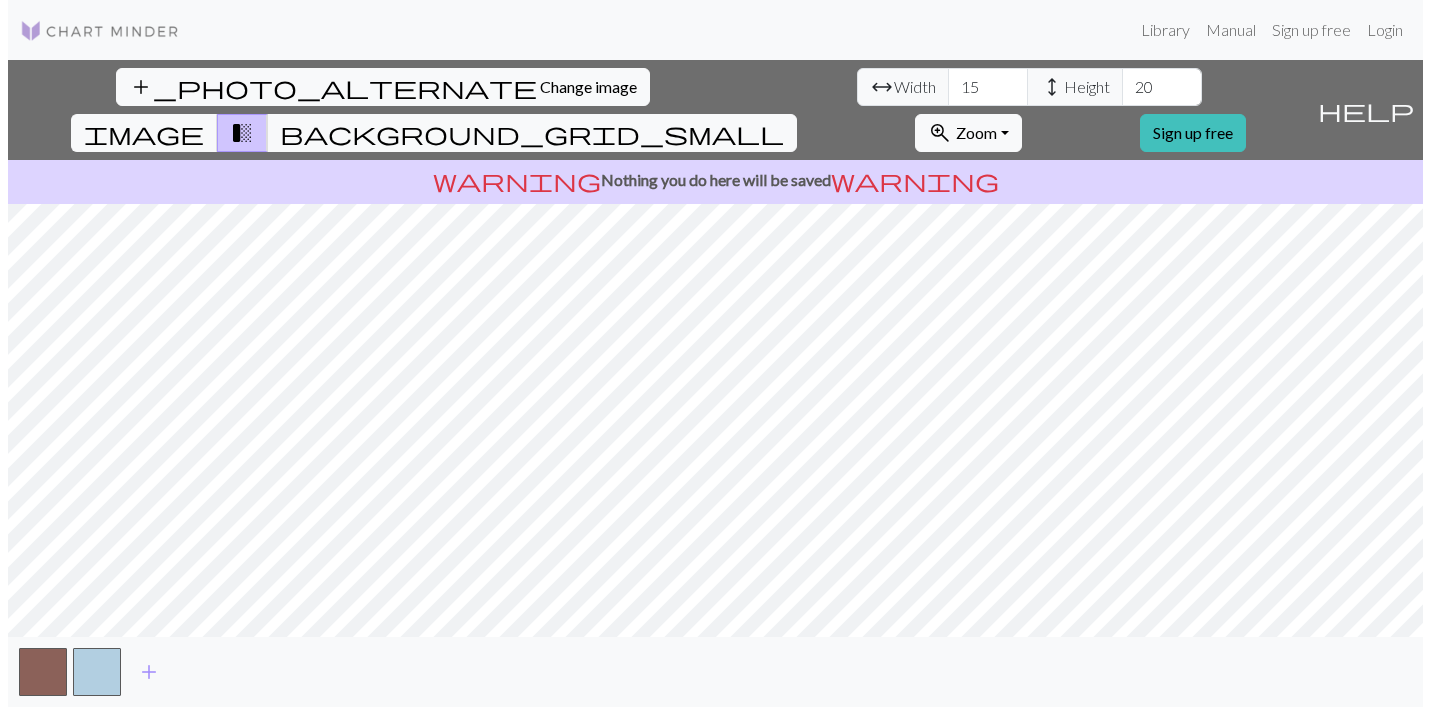 scroll, scrollTop: 0, scrollLeft: 0, axis: both 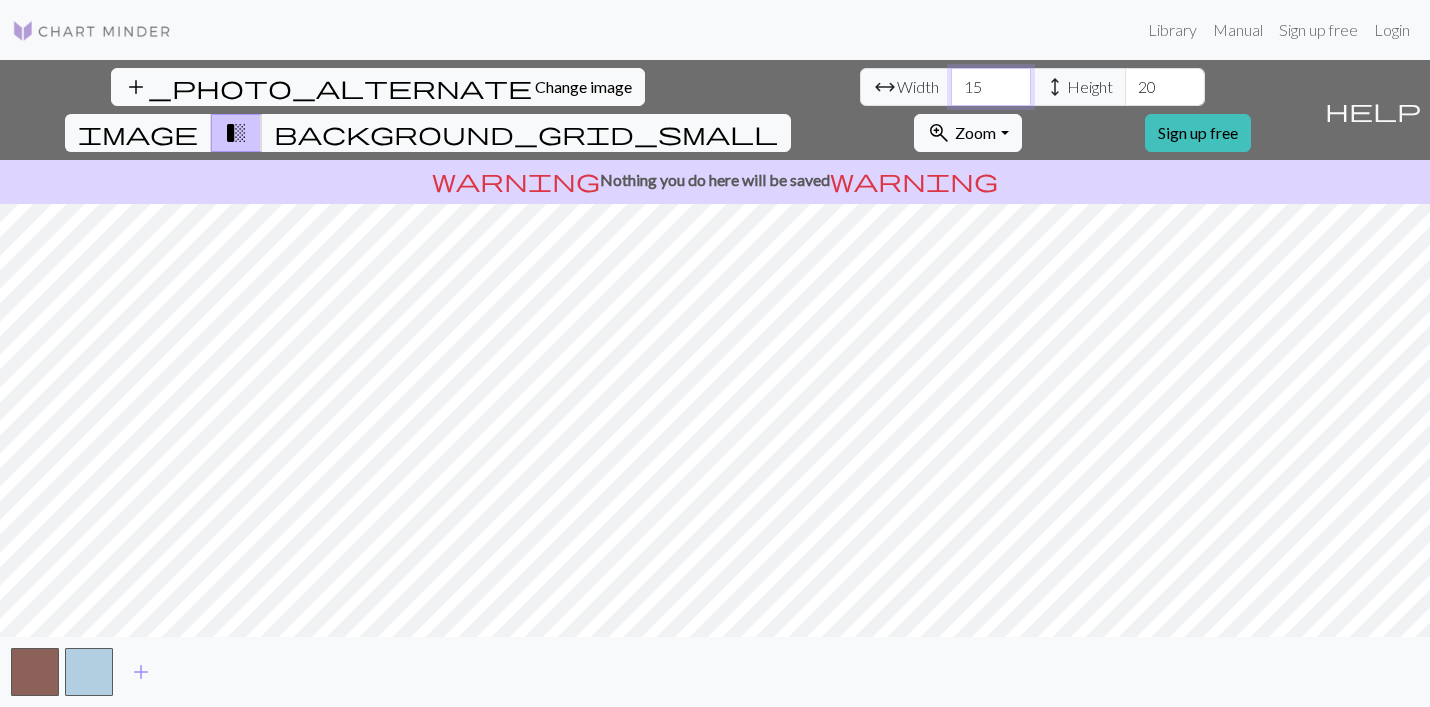 click on "15" at bounding box center [991, 87] 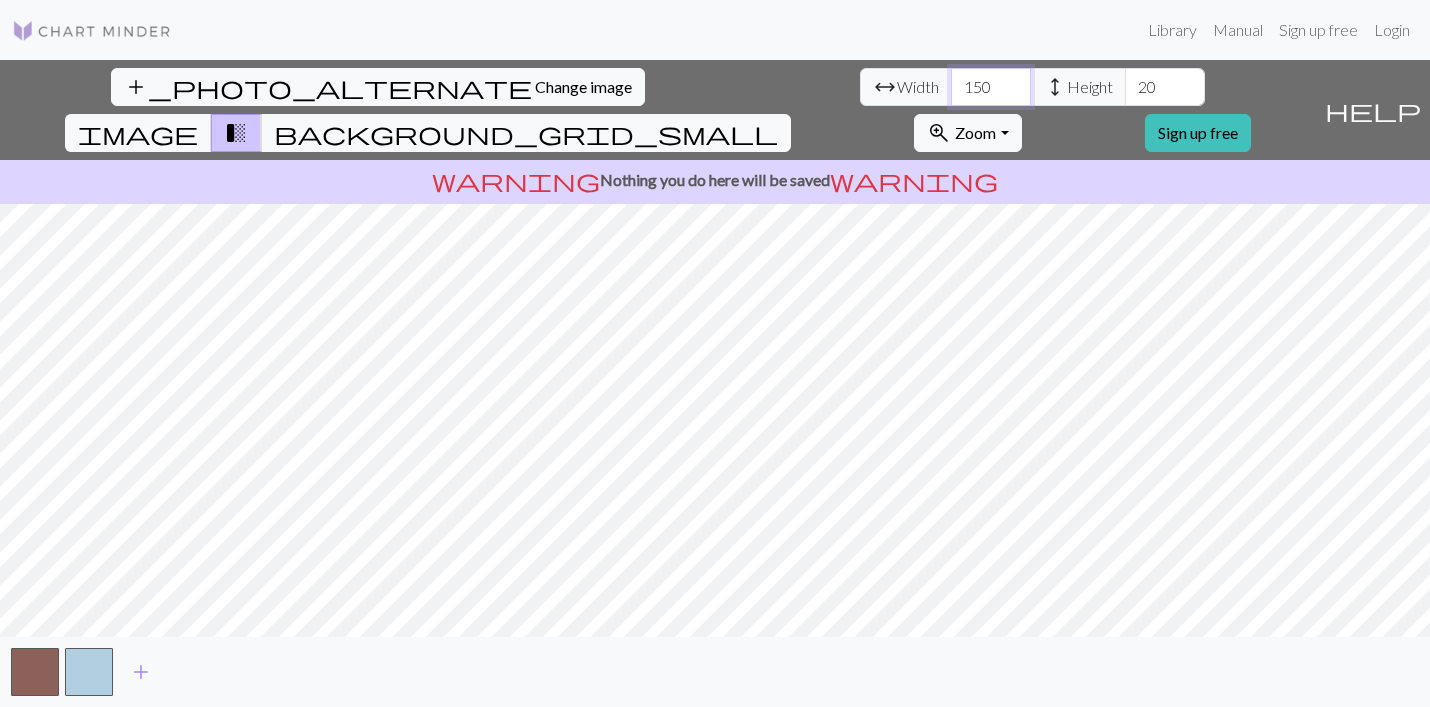 type on "150" 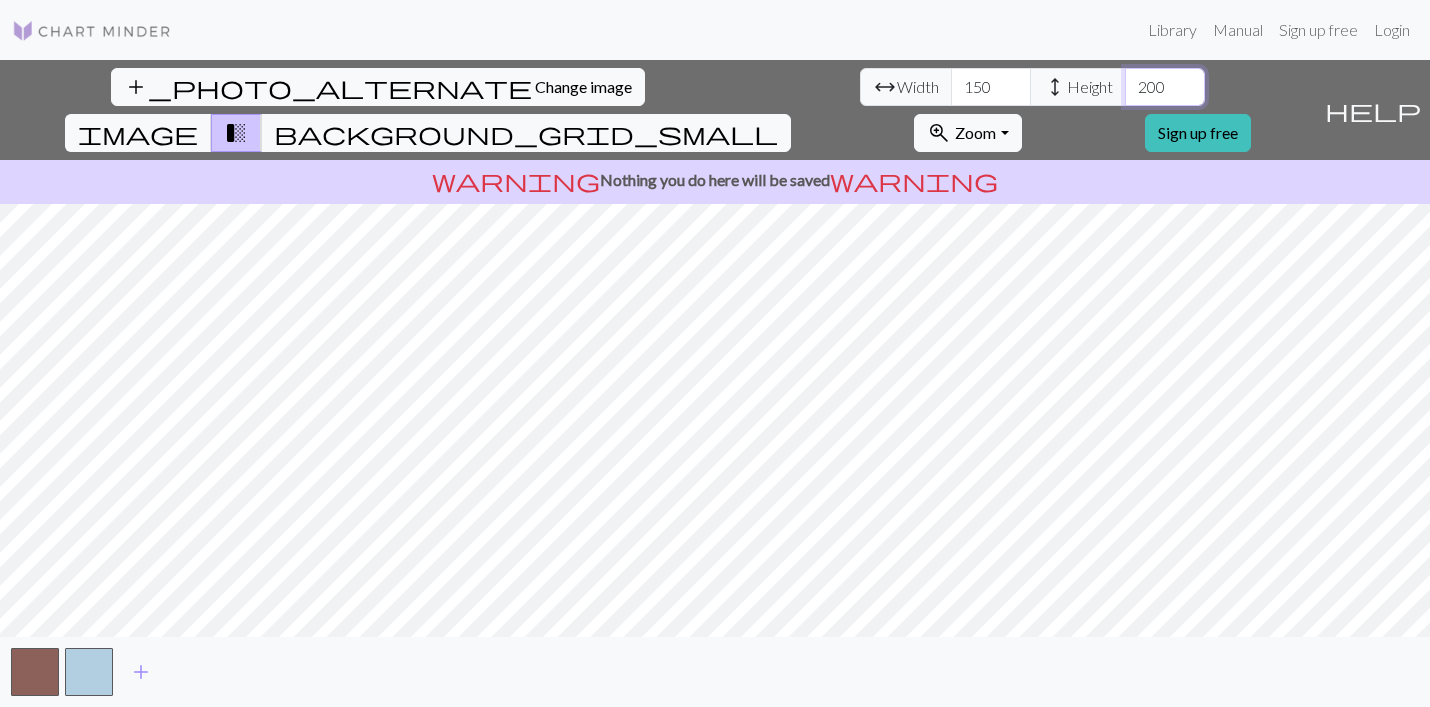 type on "200" 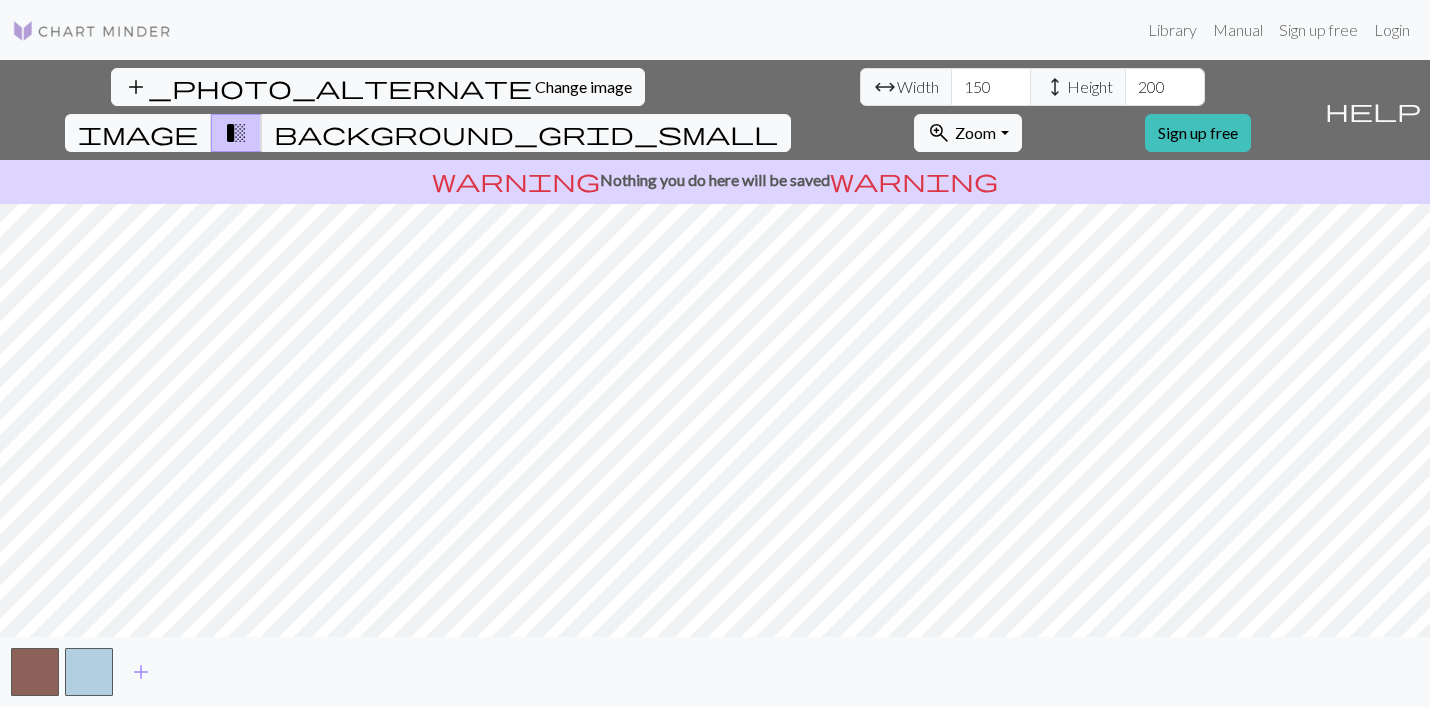 type 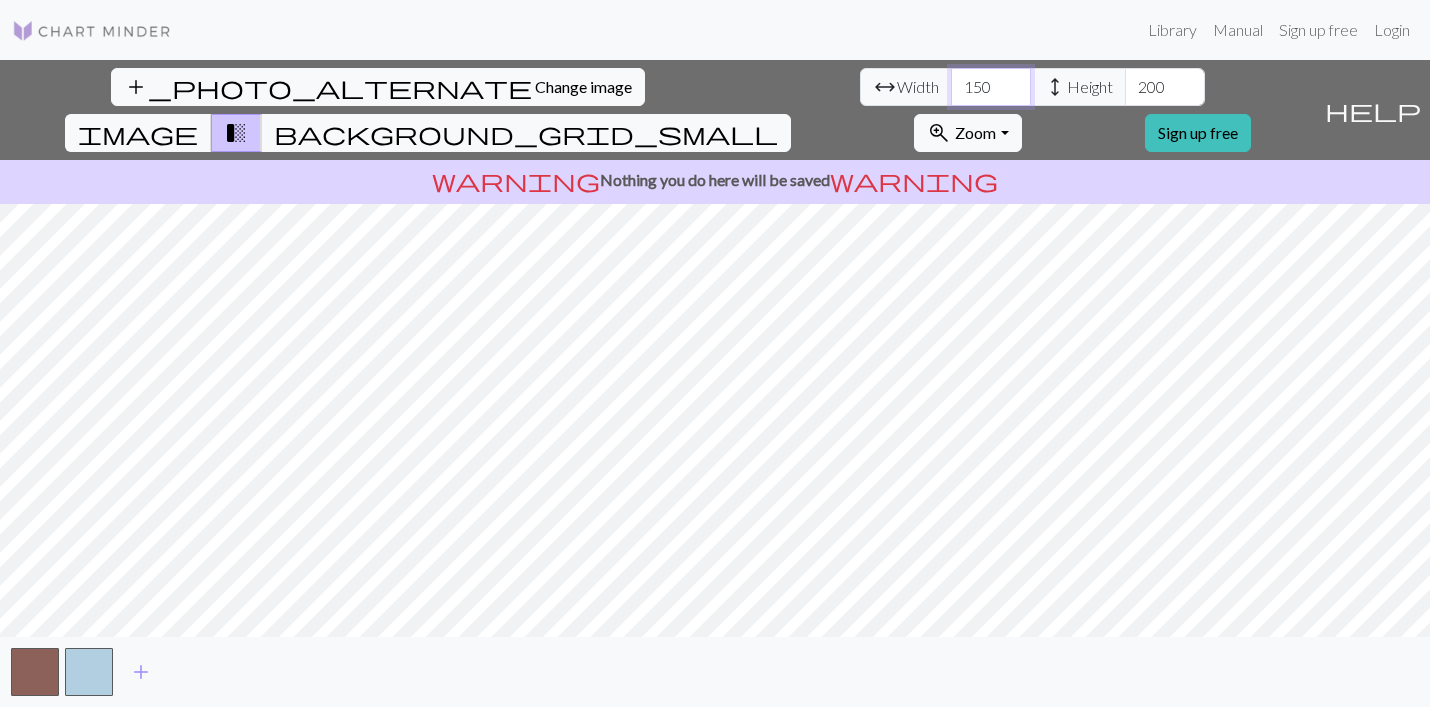 click on "150" at bounding box center [991, 87] 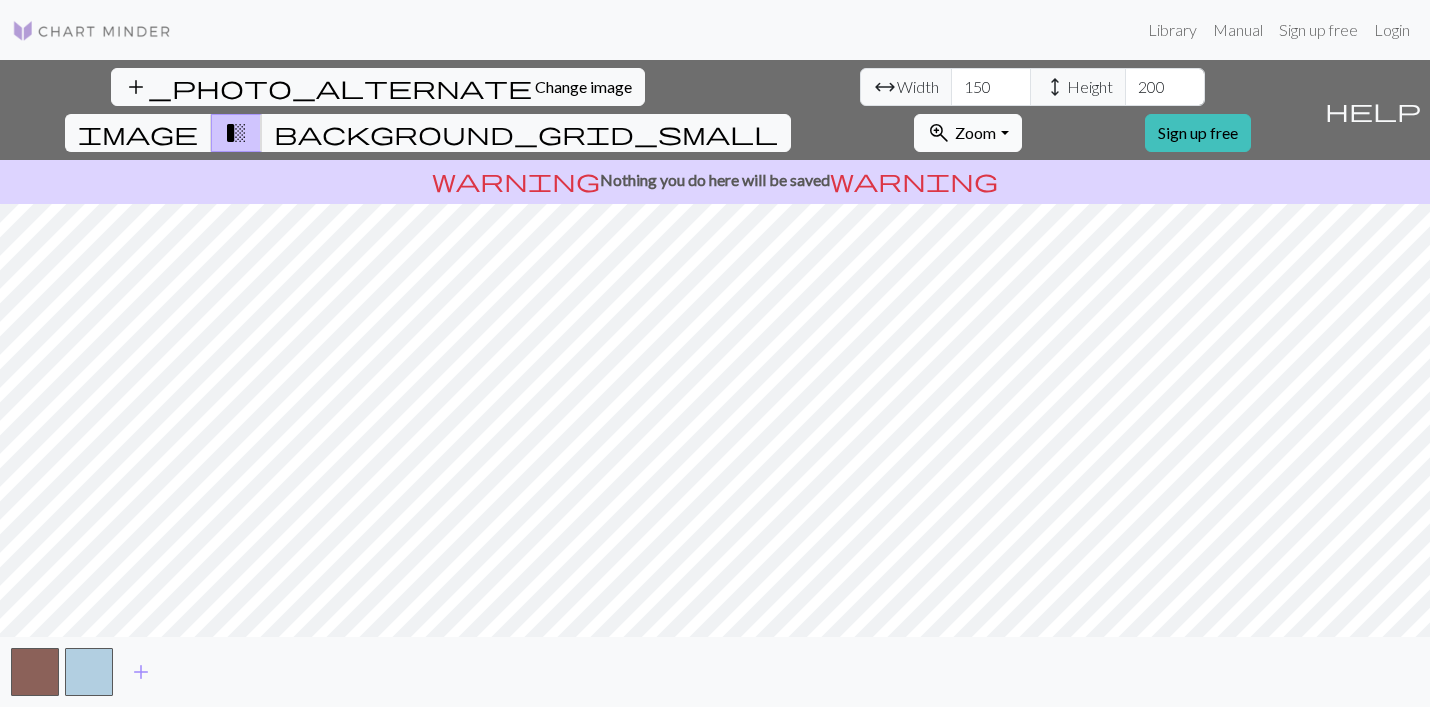 click on "Zoom" at bounding box center [975, 132] 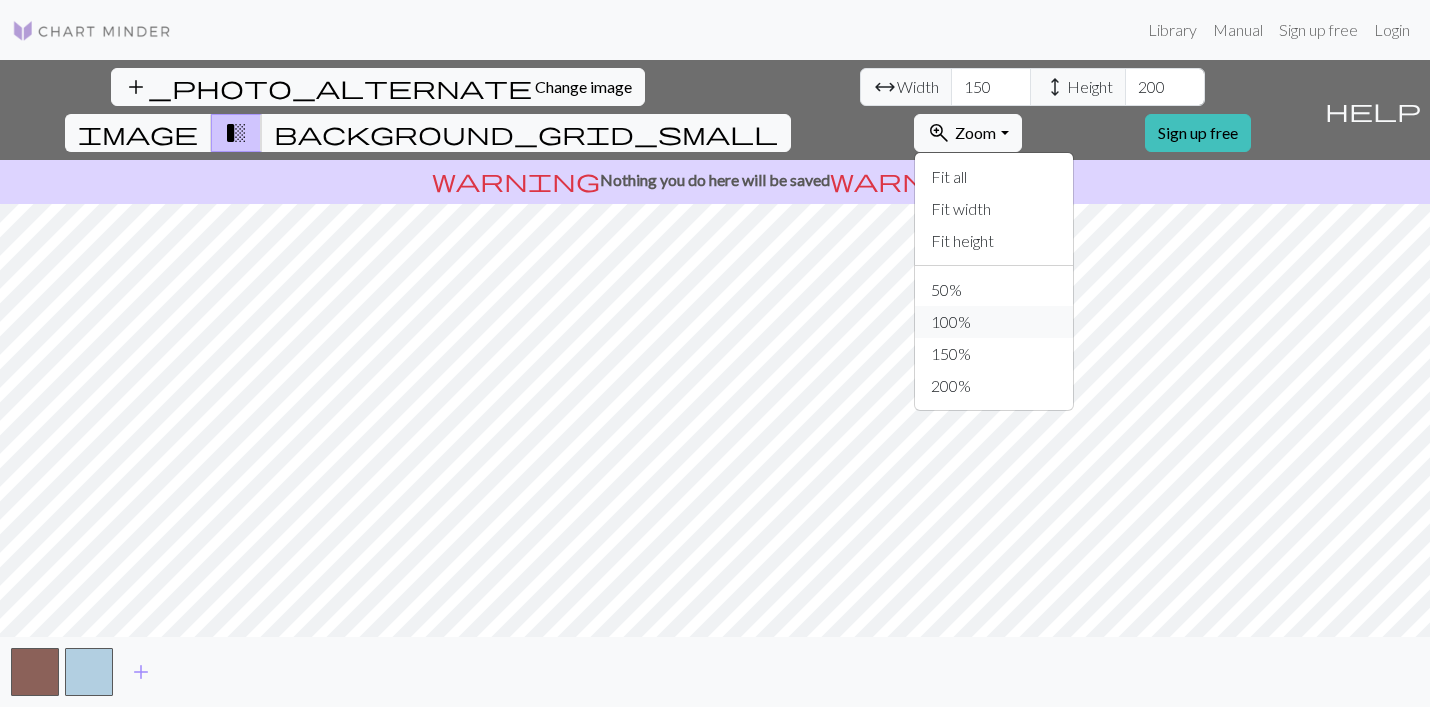 click on "100%" at bounding box center (994, 322) 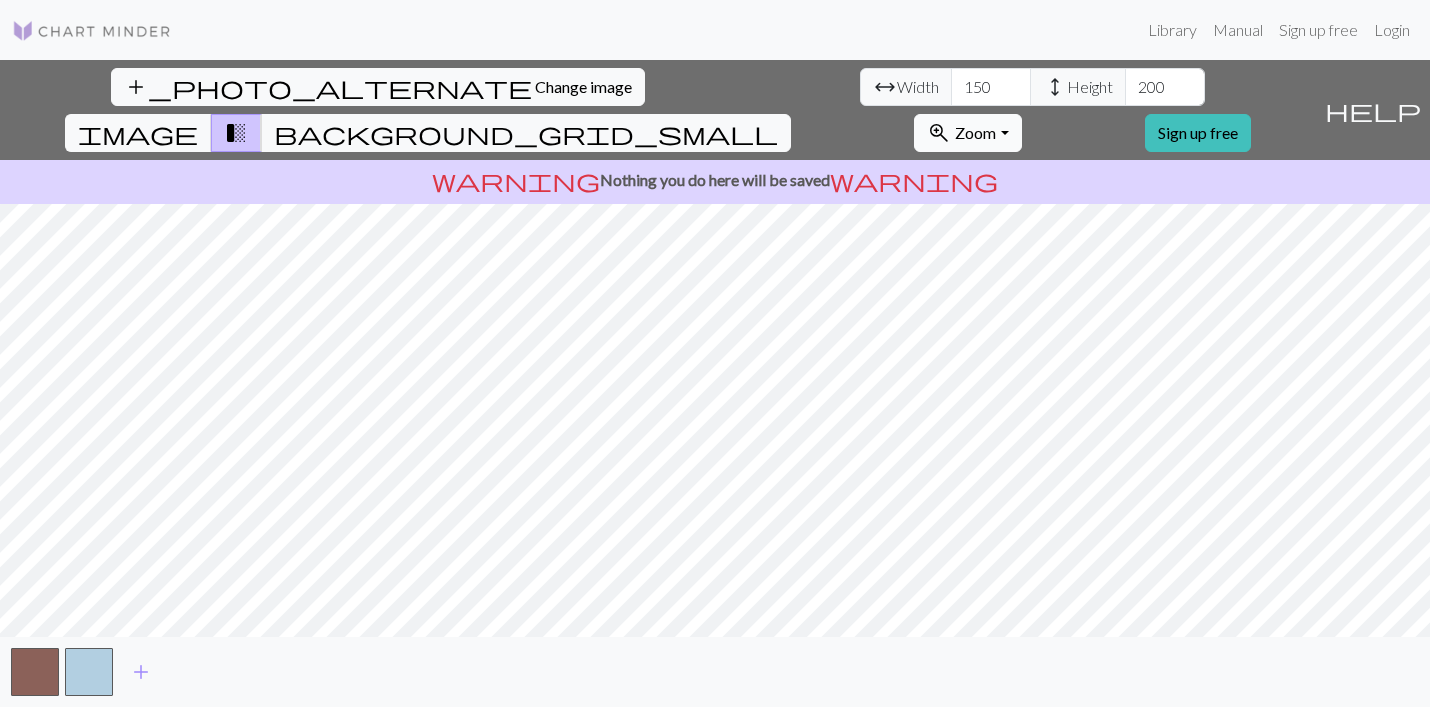 click on "zoom_in Zoom Zoom" at bounding box center (967, 133) 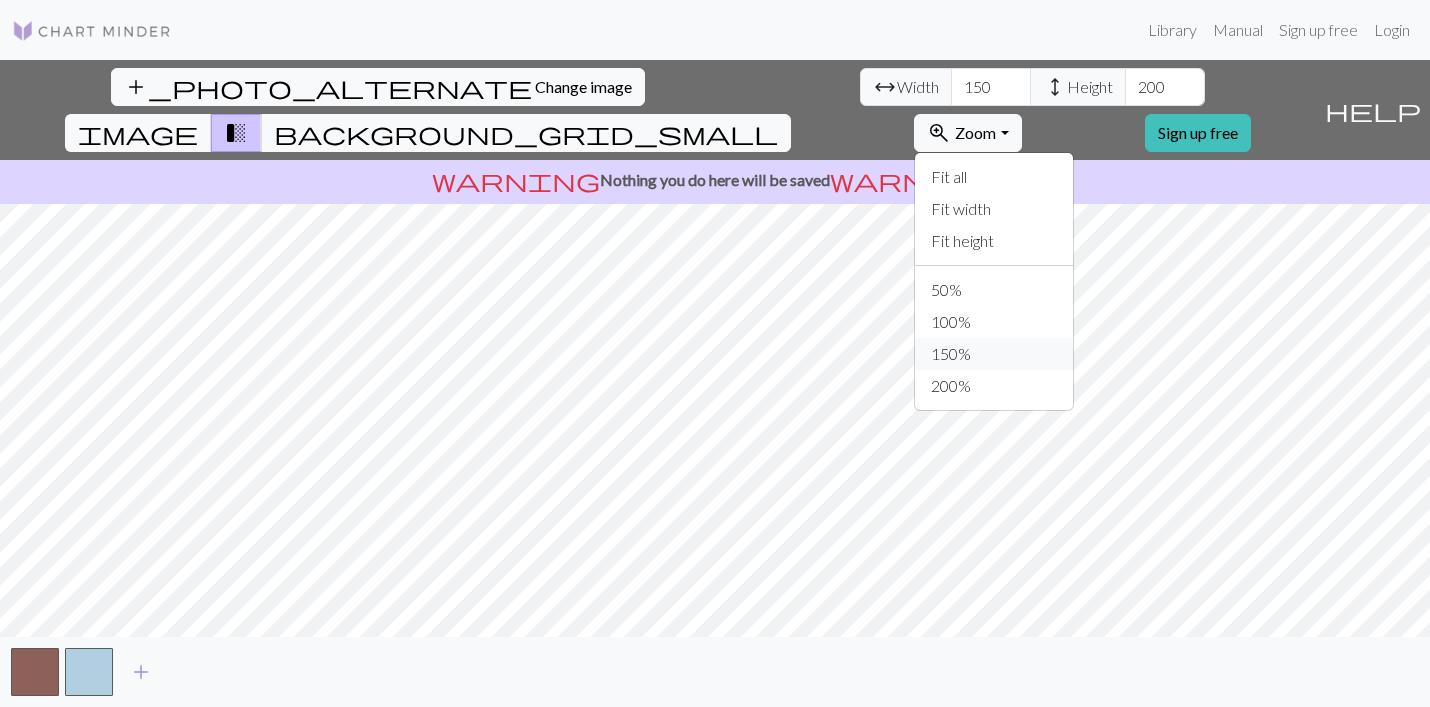 click on "150%" at bounding box center [994, 354] 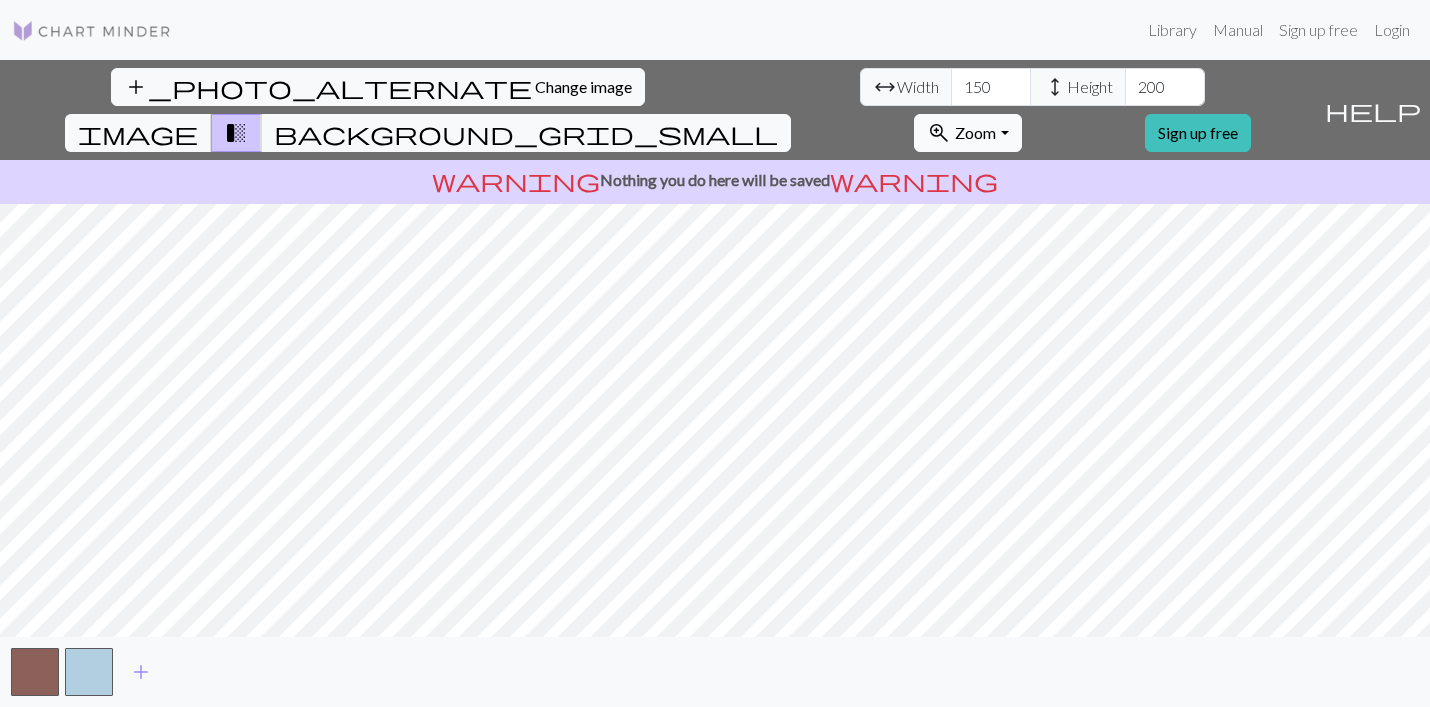click on "zoom_in" at bounding box center [939, 133] 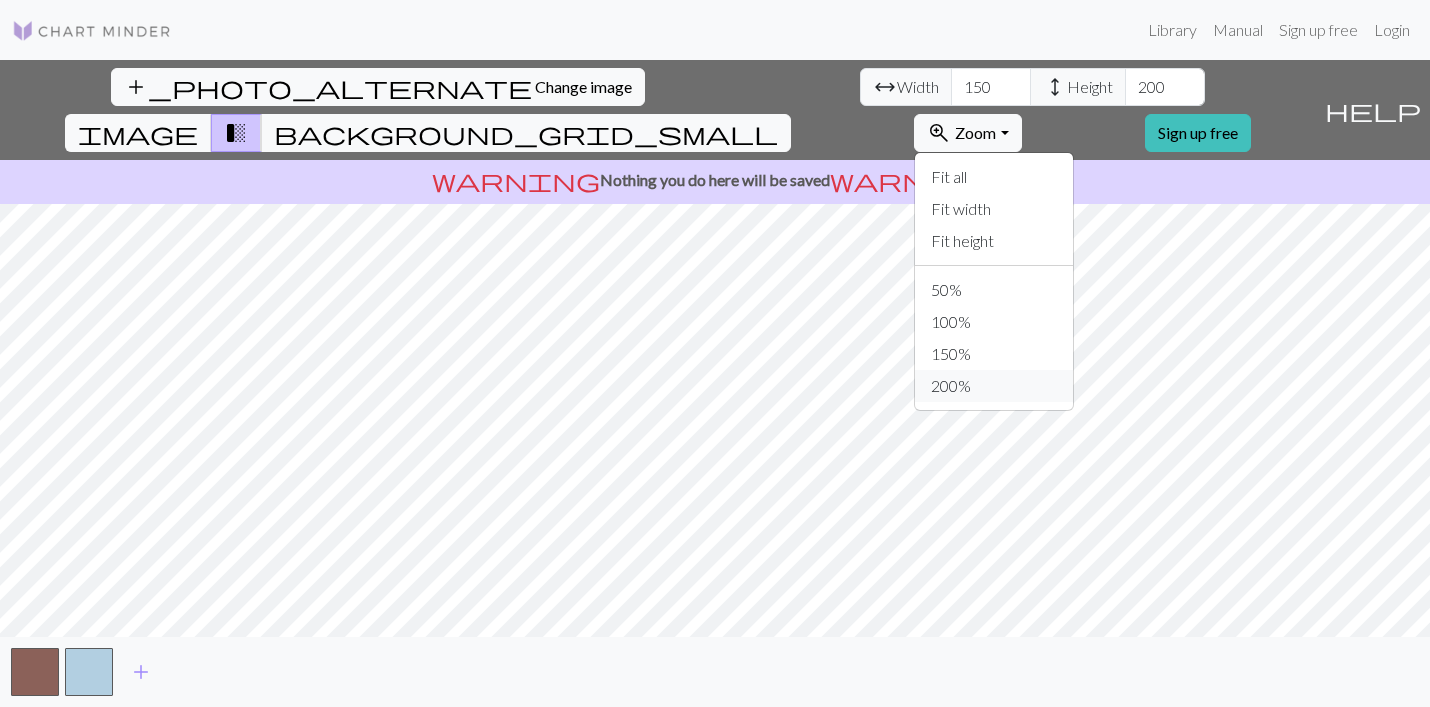 click on "200%" at bounding box center (994, 386) 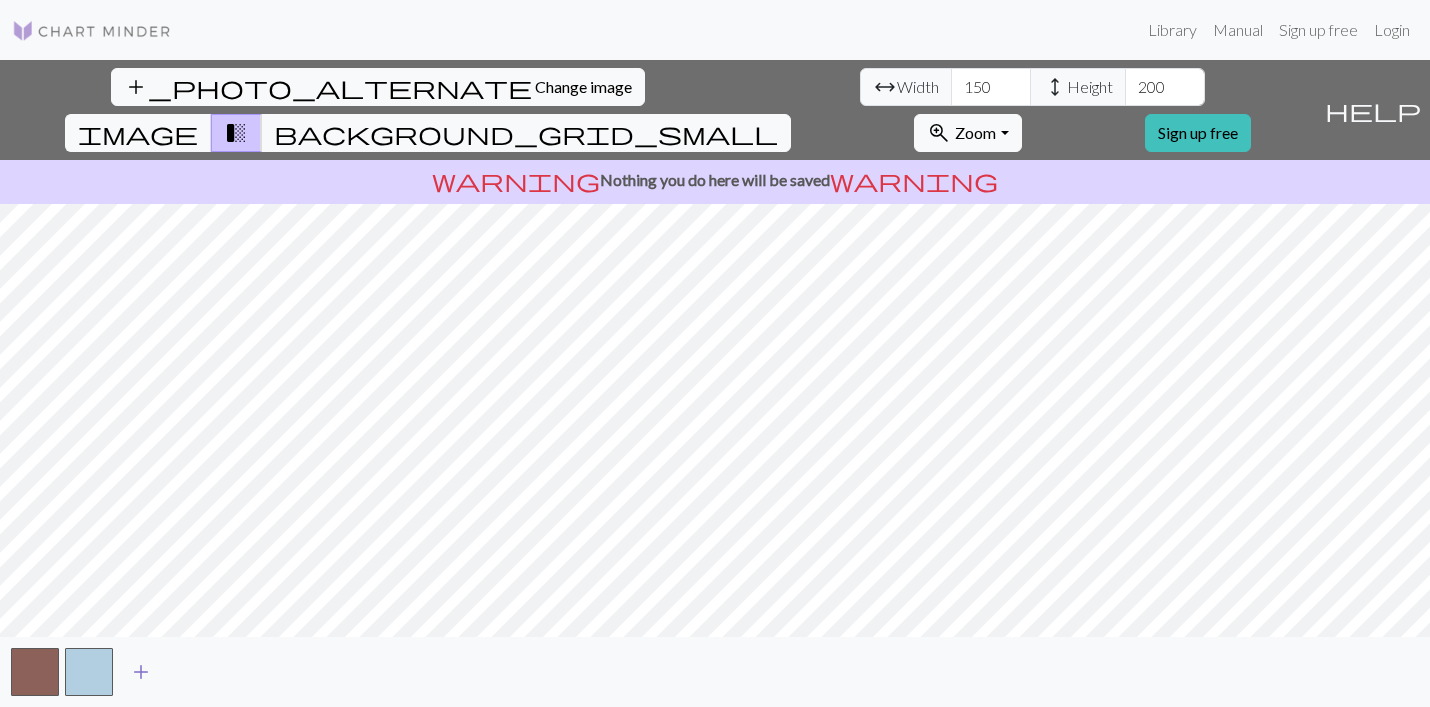 click on "add" at bounding box center [141, 672] 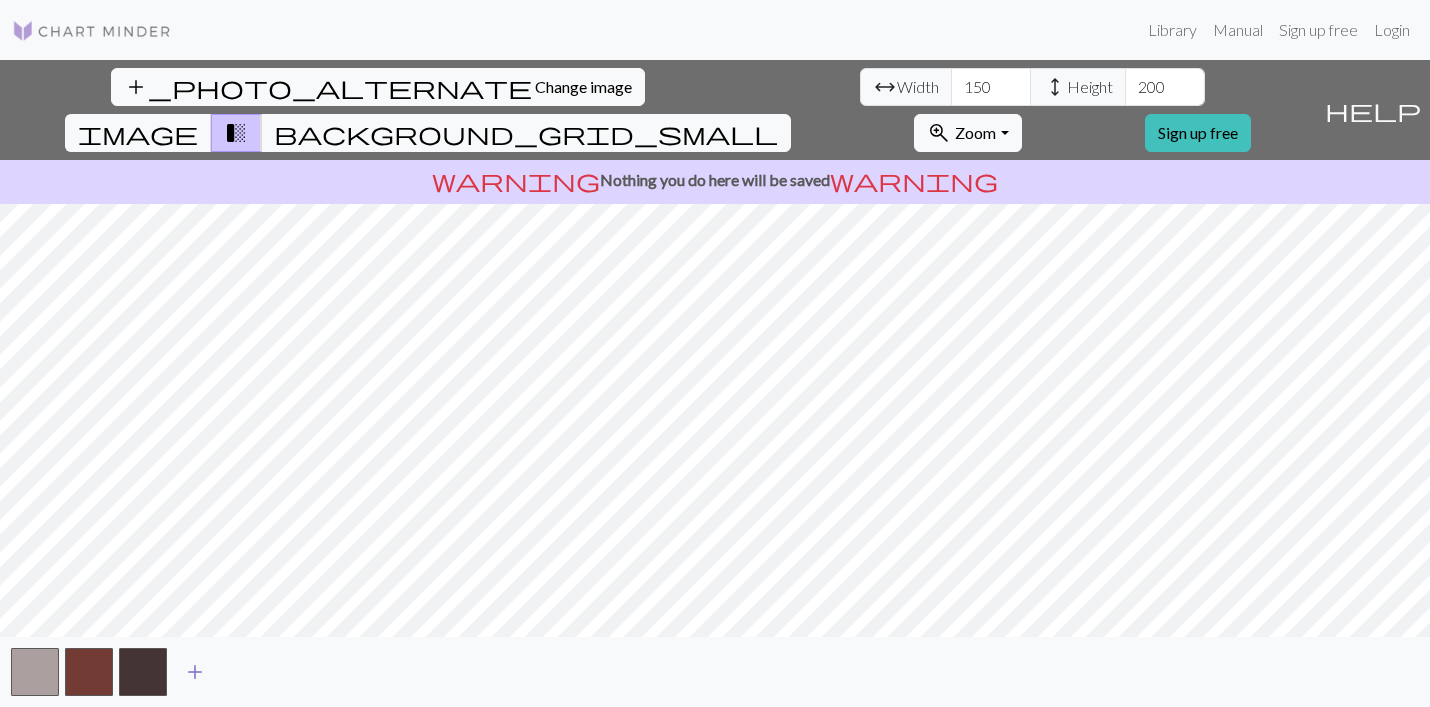 click on "add" at bounding box center (195, 672) 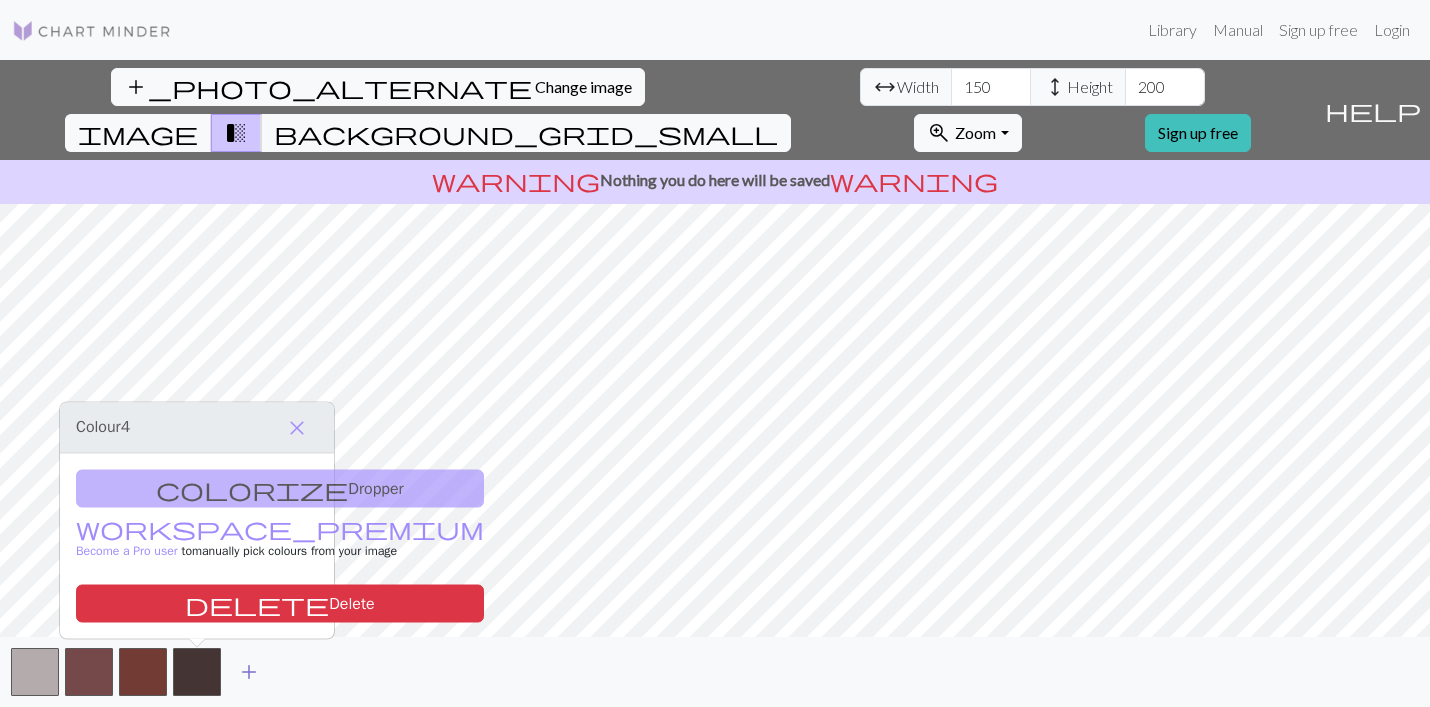 click on "add" at bounding box center [249, 672] 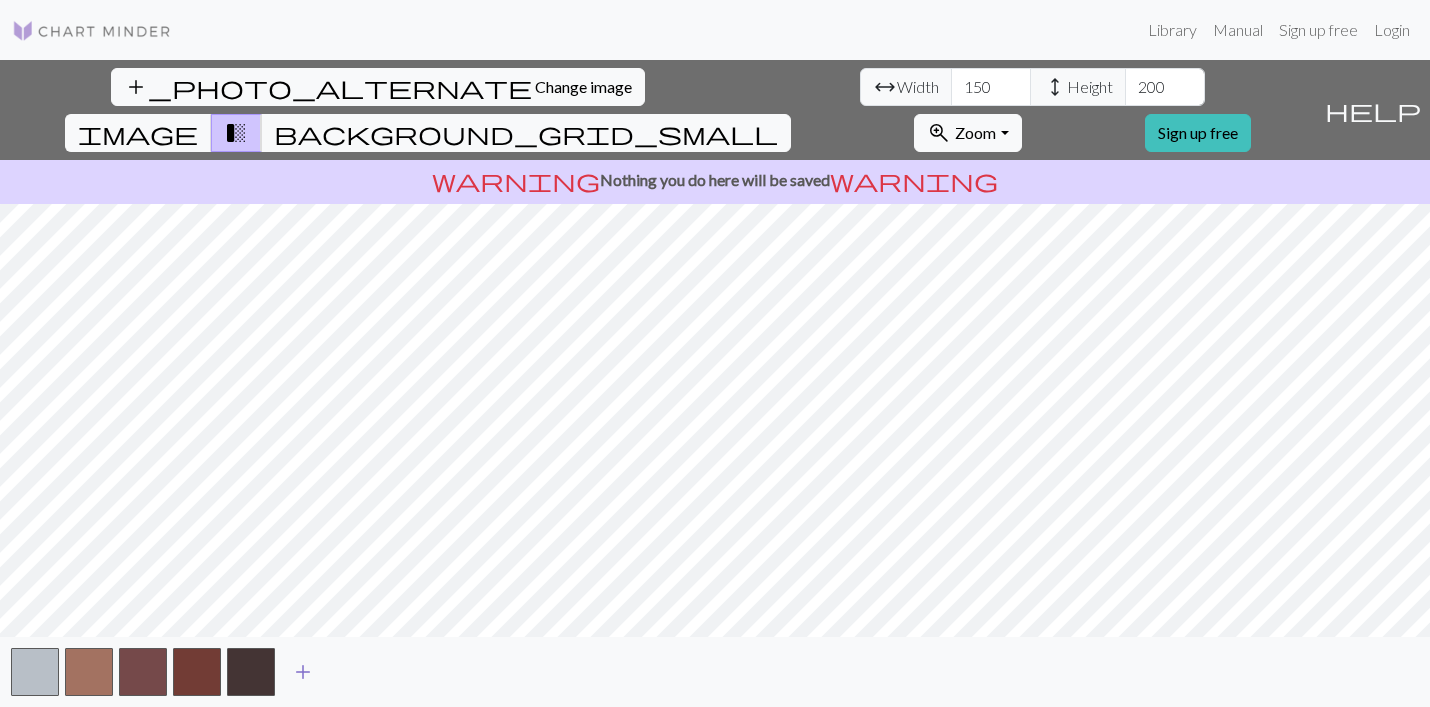 click on "add" at bounding box center (303, 672) 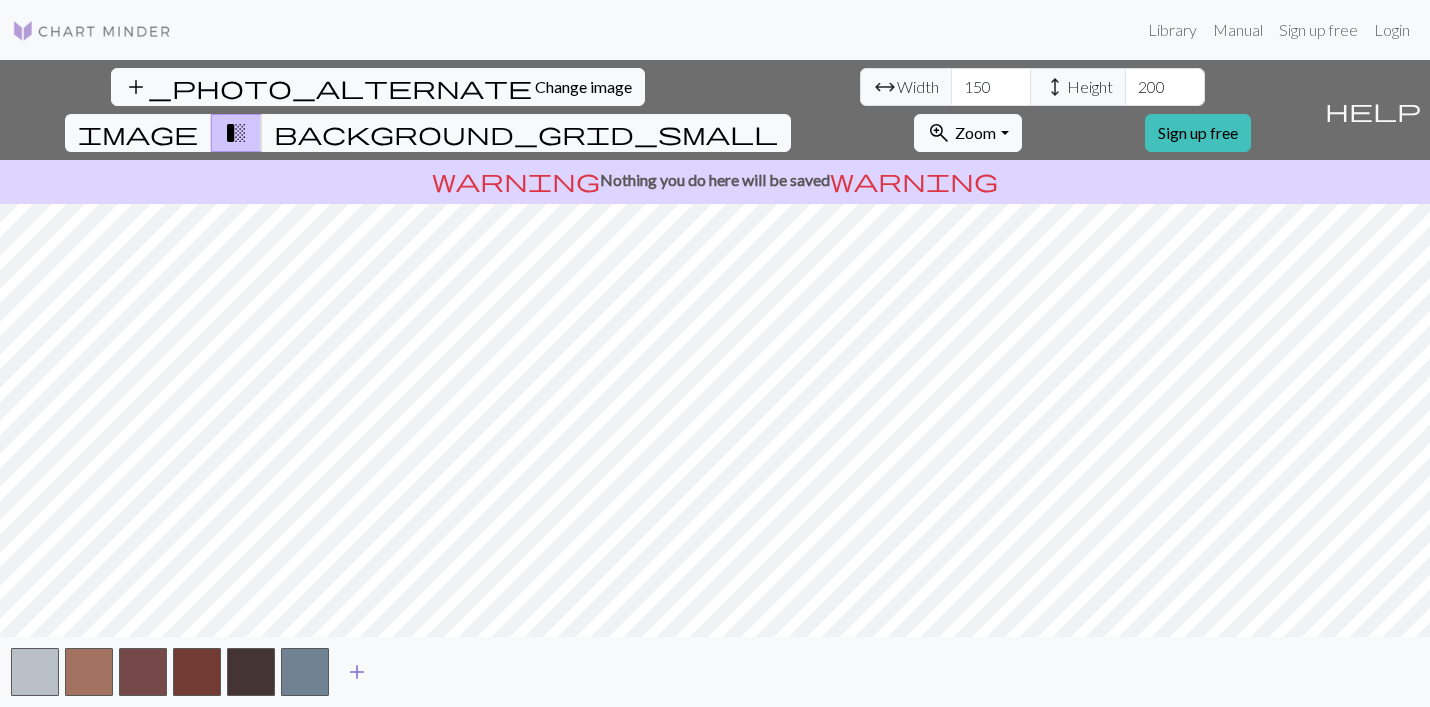 click on "add" at bounding box center (357, 672) 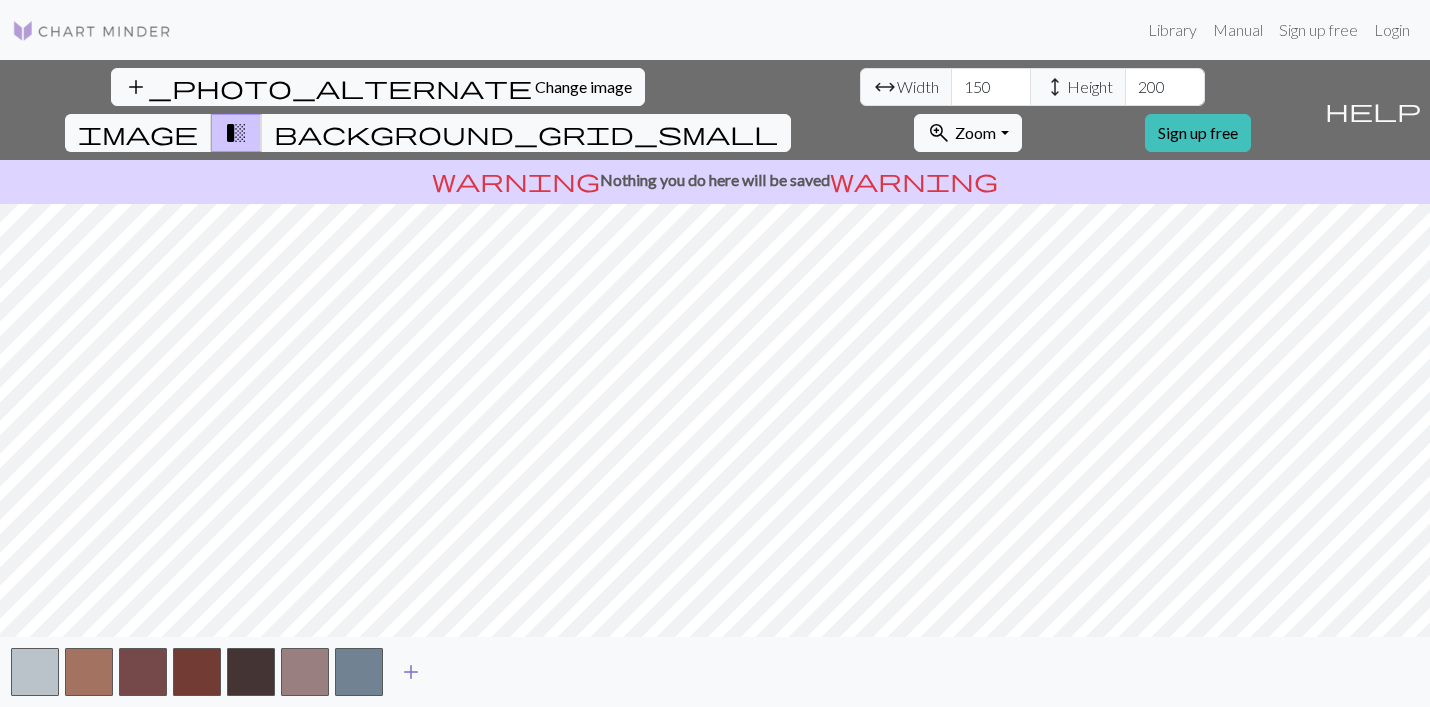 click on "add" at bounding box center [411, 672] 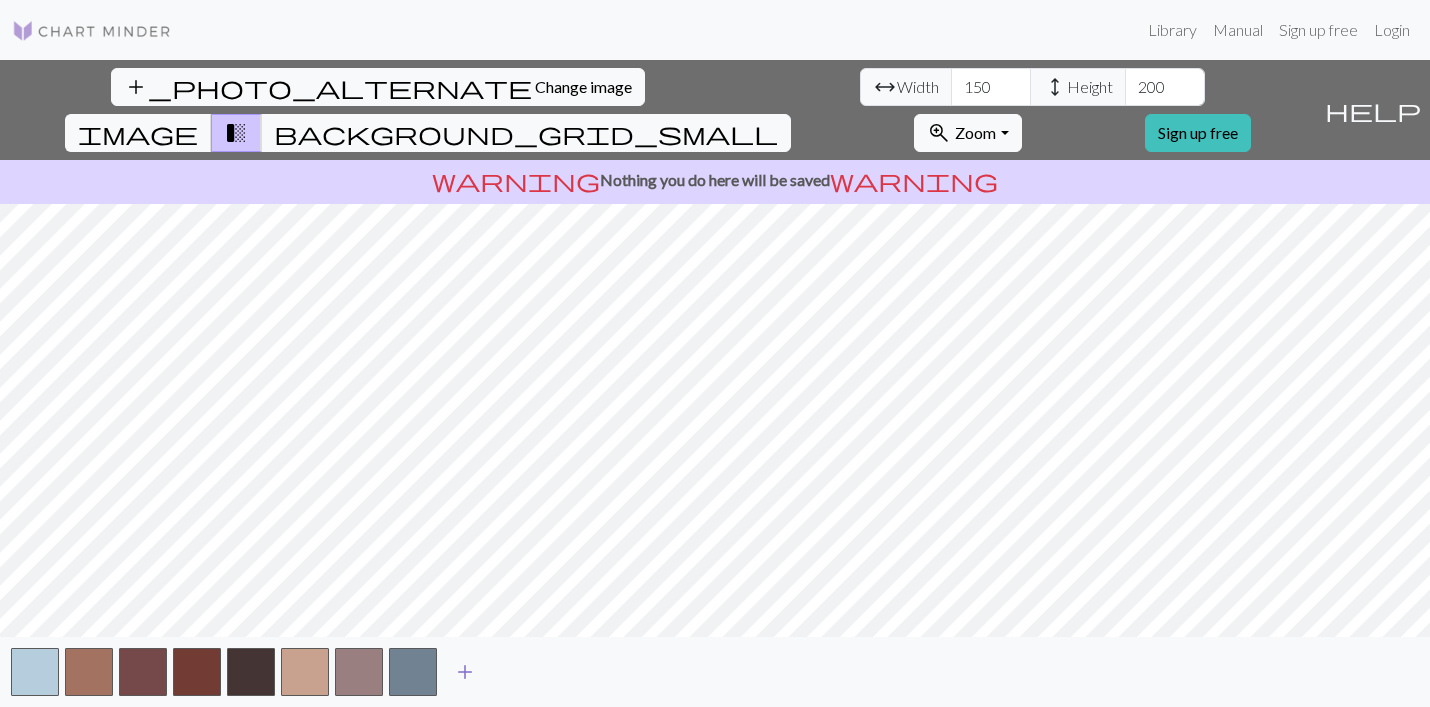 click on "add" at bounding box center [465, 672] 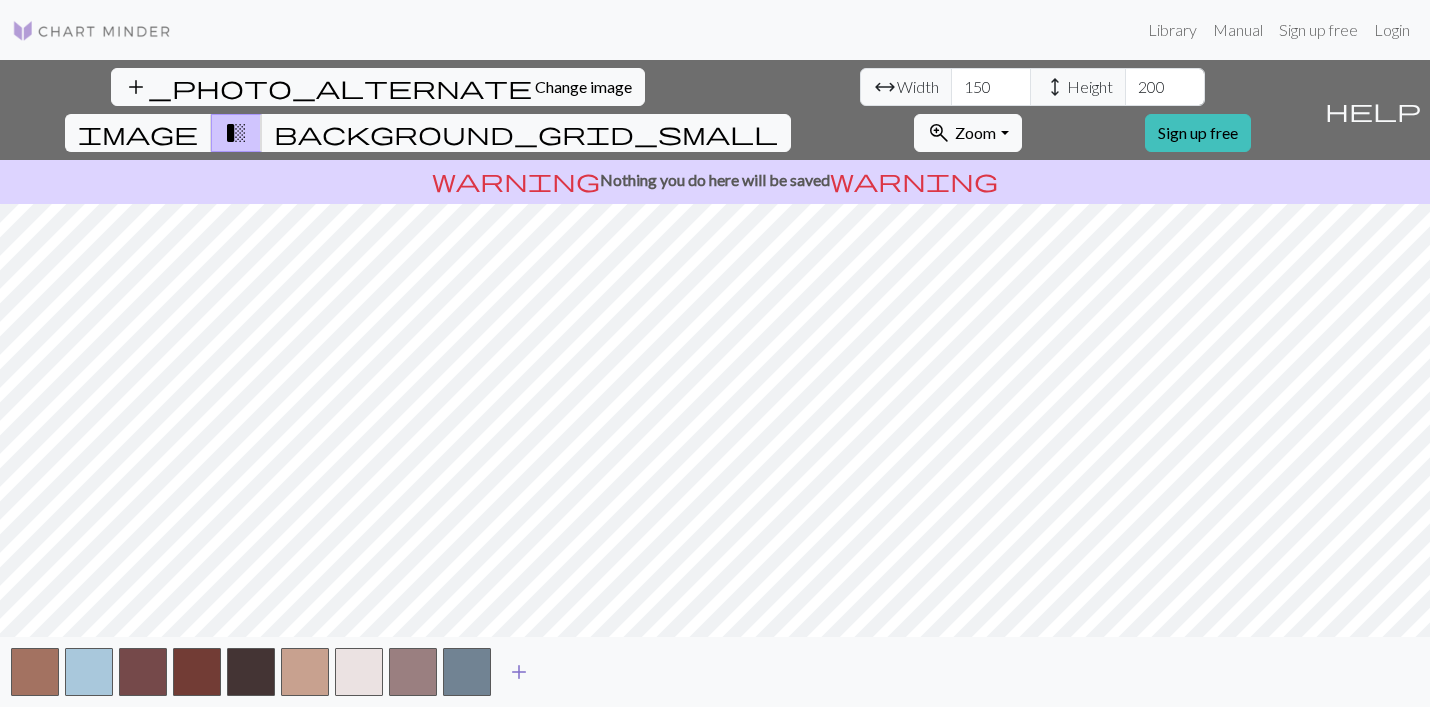 click on "add" at bounding box center [519, 672] 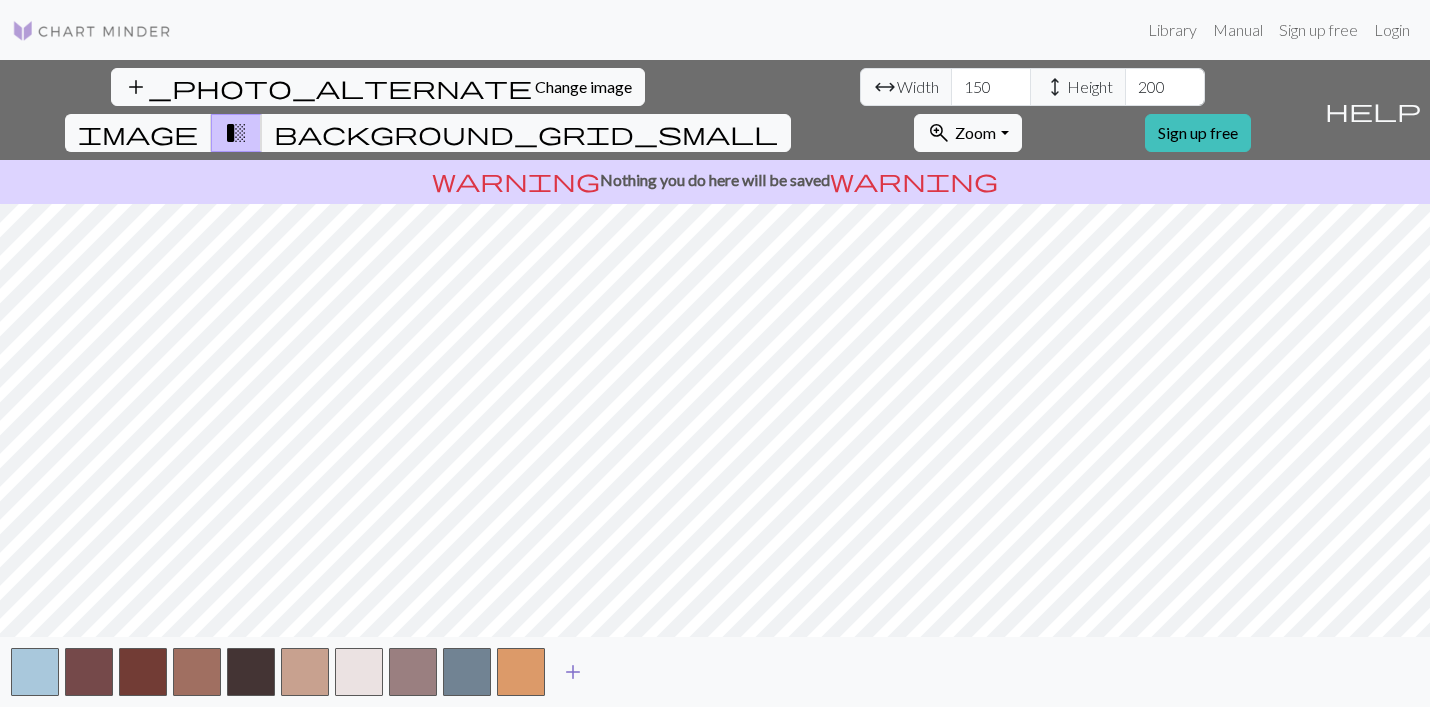 click on "add" at bounding box center (573, 672) 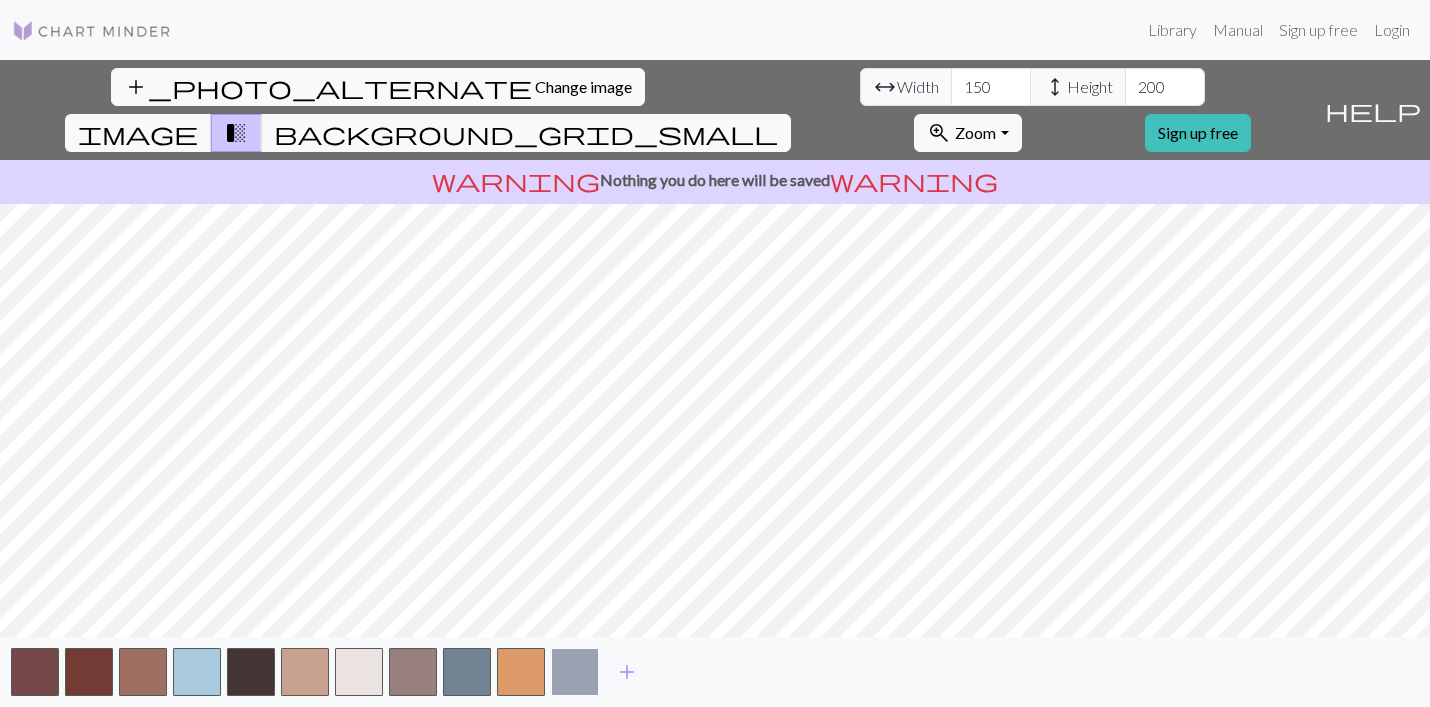 click at bounding box center [575, 672] 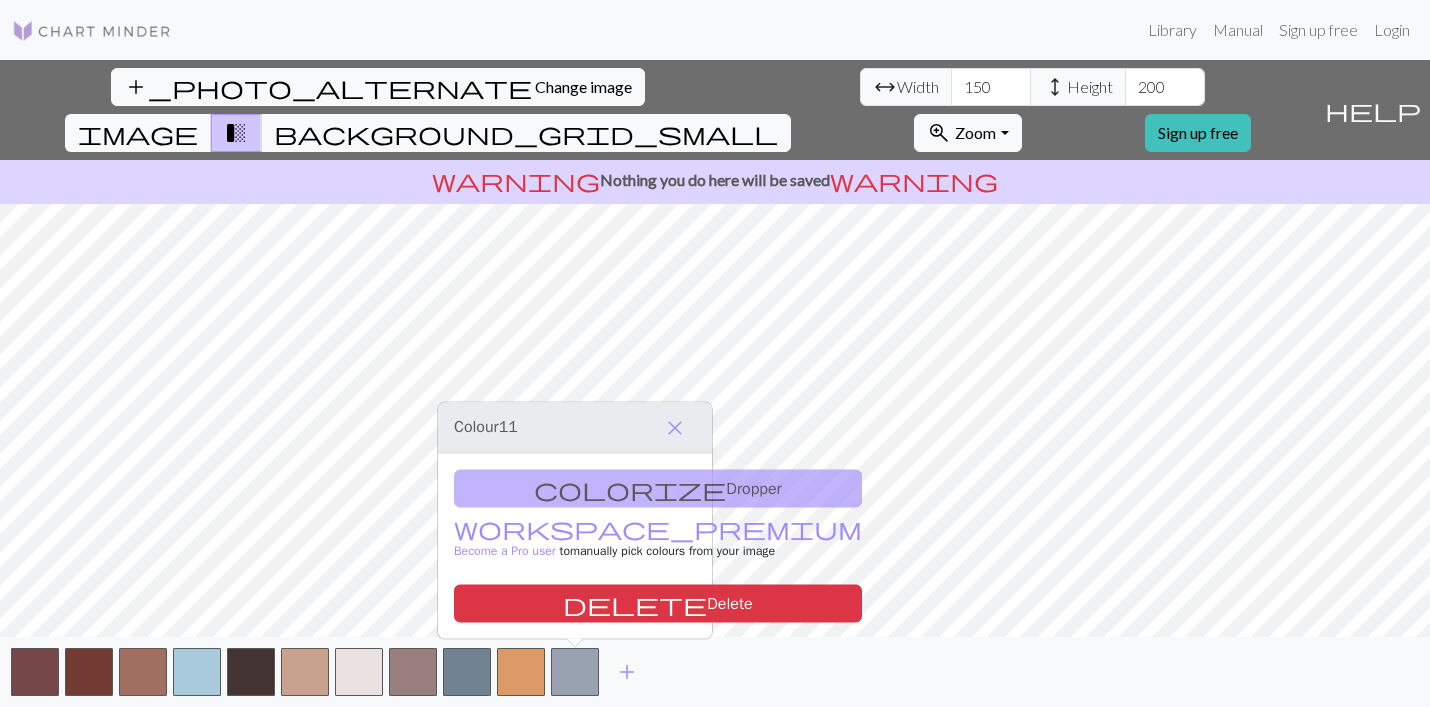 click on "add" at bounding box center (715, 672) 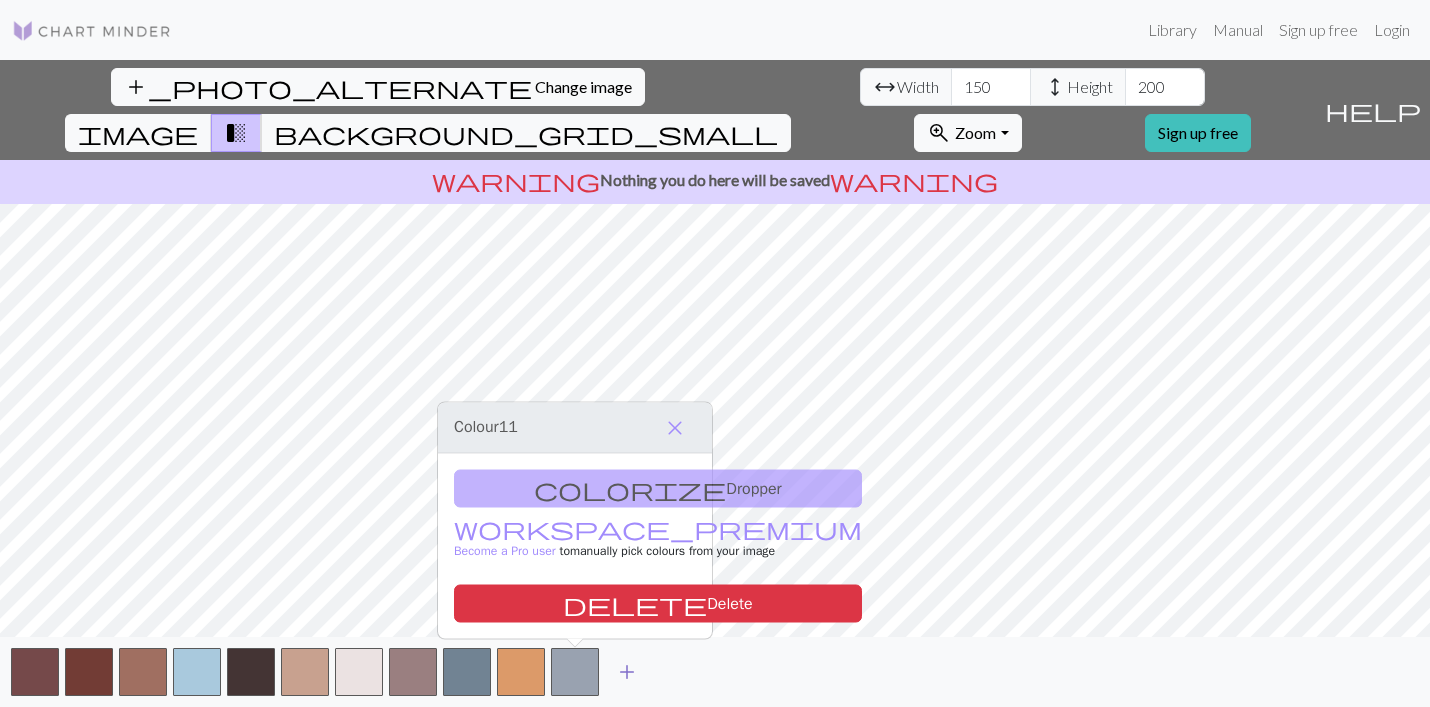 click on "add" at bounding box center [627, 672] 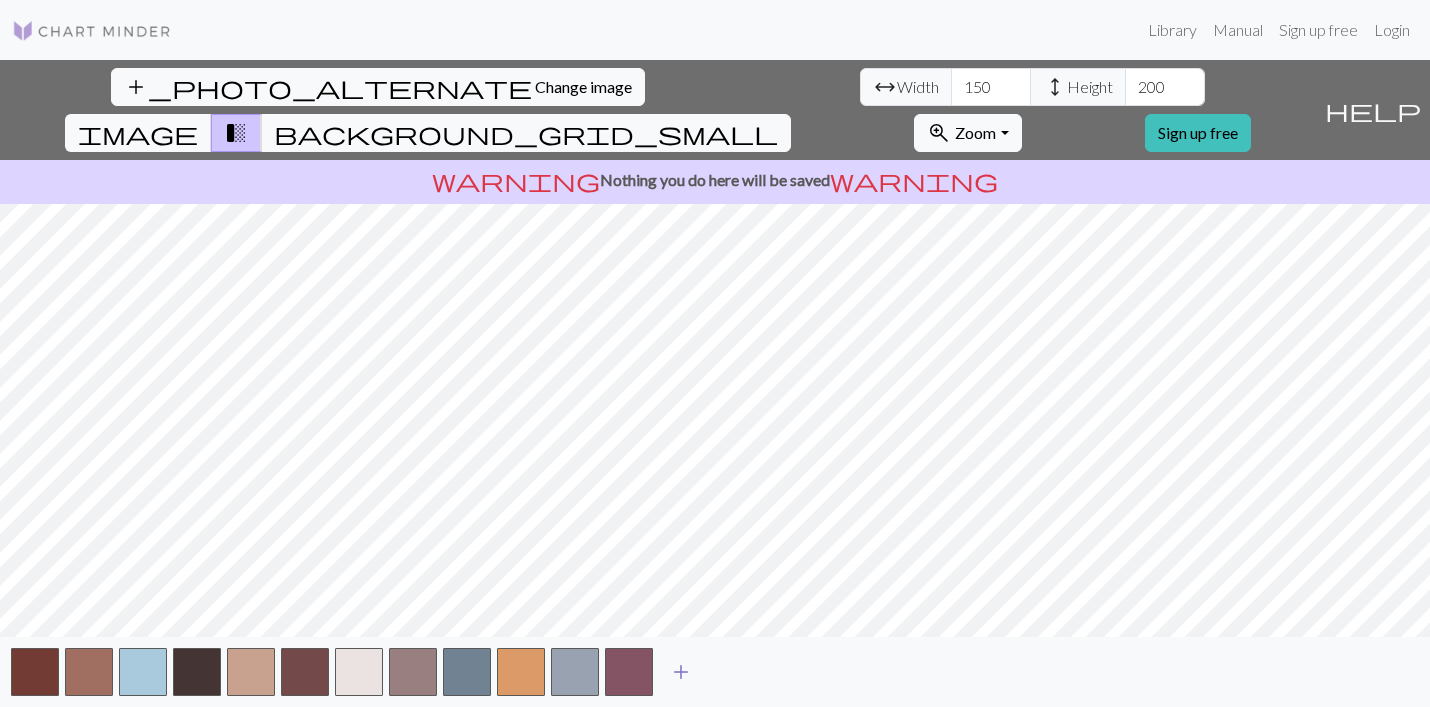 click on "add" at bounding box center [681, 672] 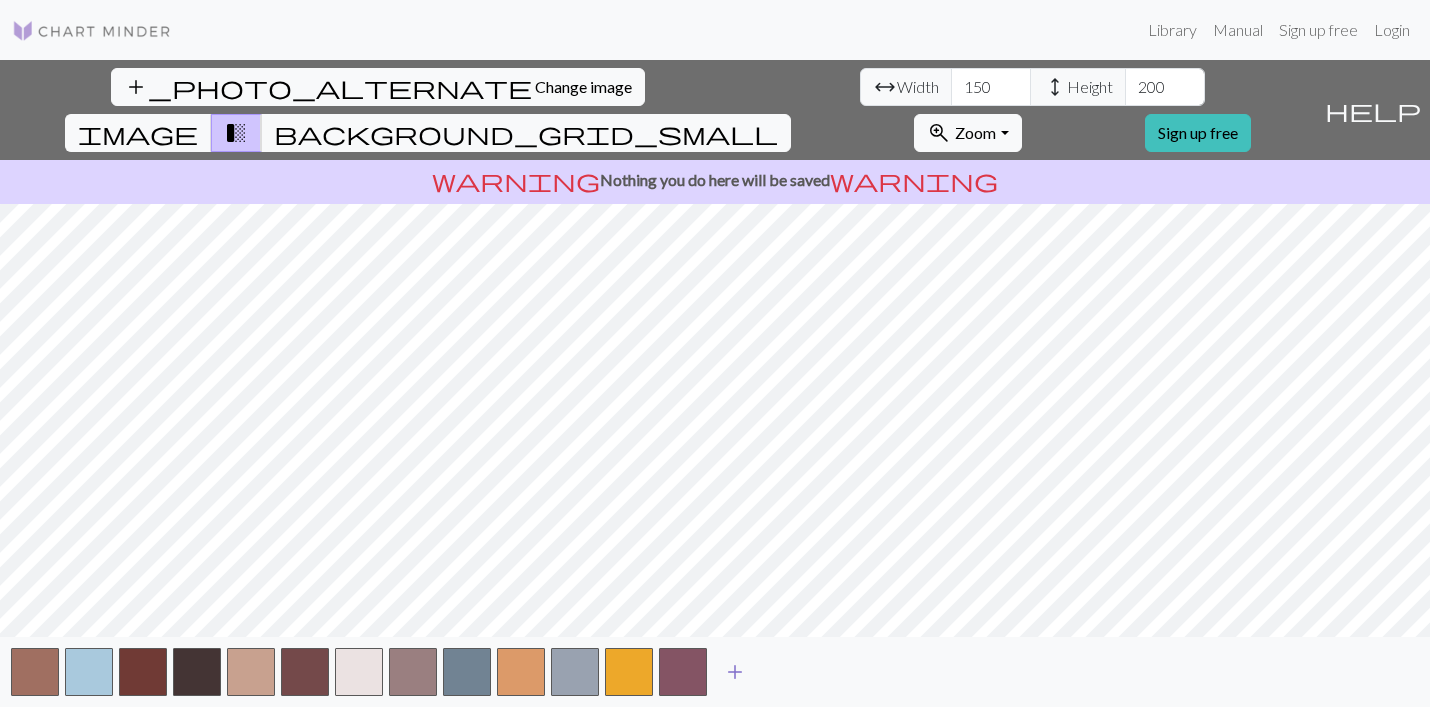 click on "add" at bounding box center (735, 672) 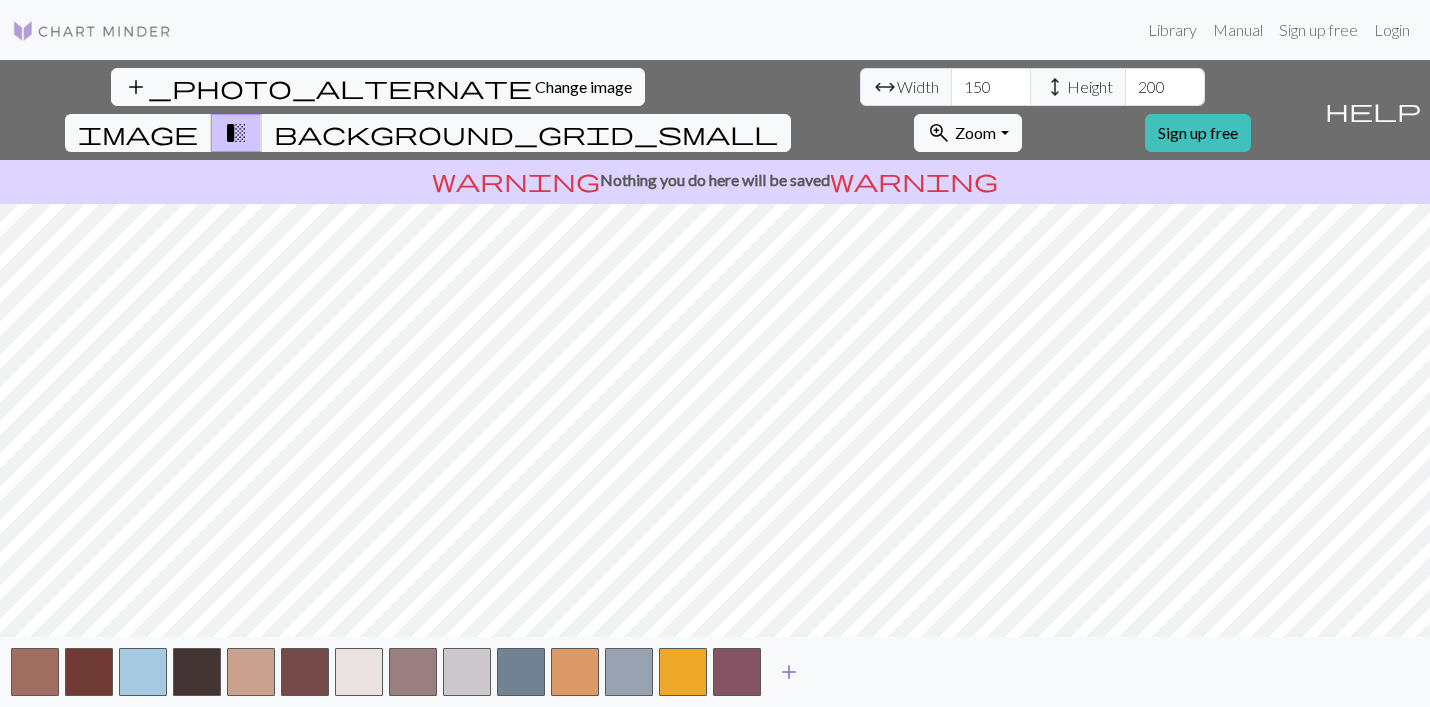 click on "add" at bounding box center [789, 672] 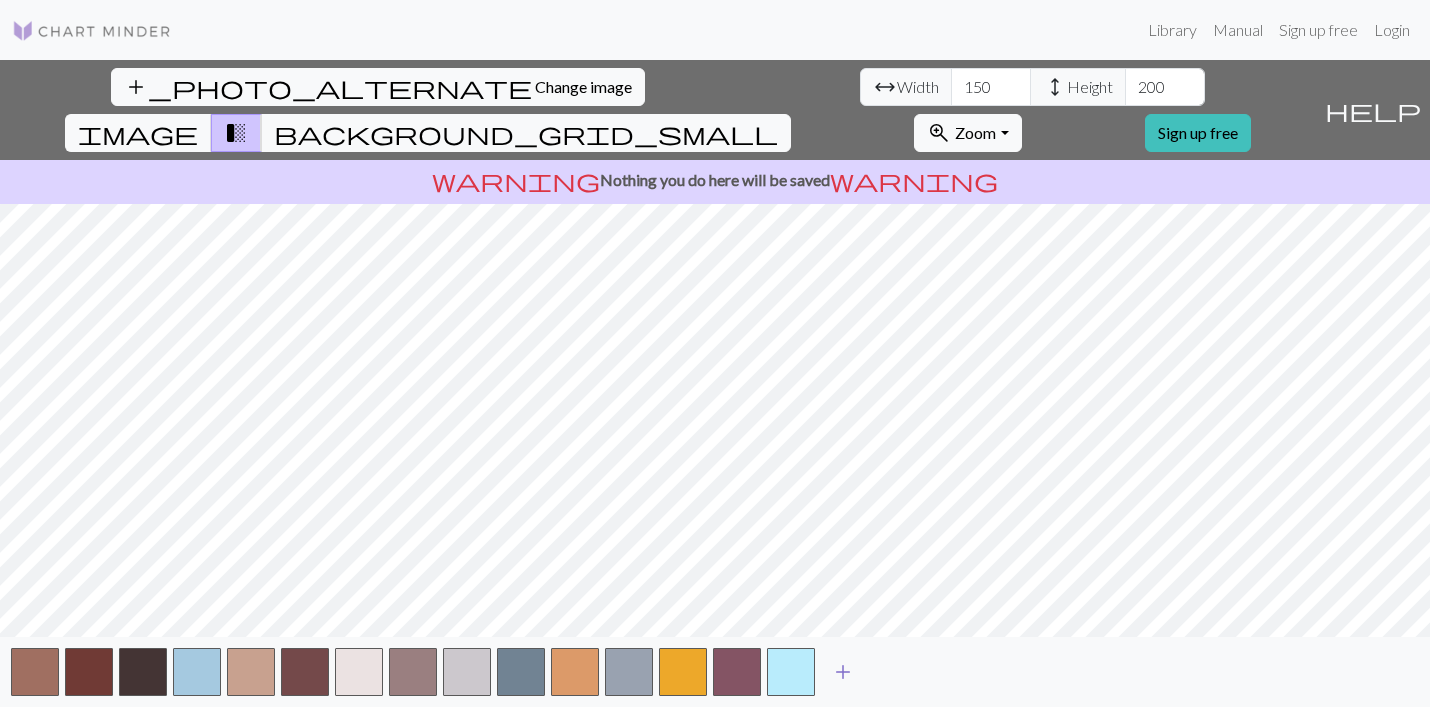 click on "add" at bounding box center [843, 672] 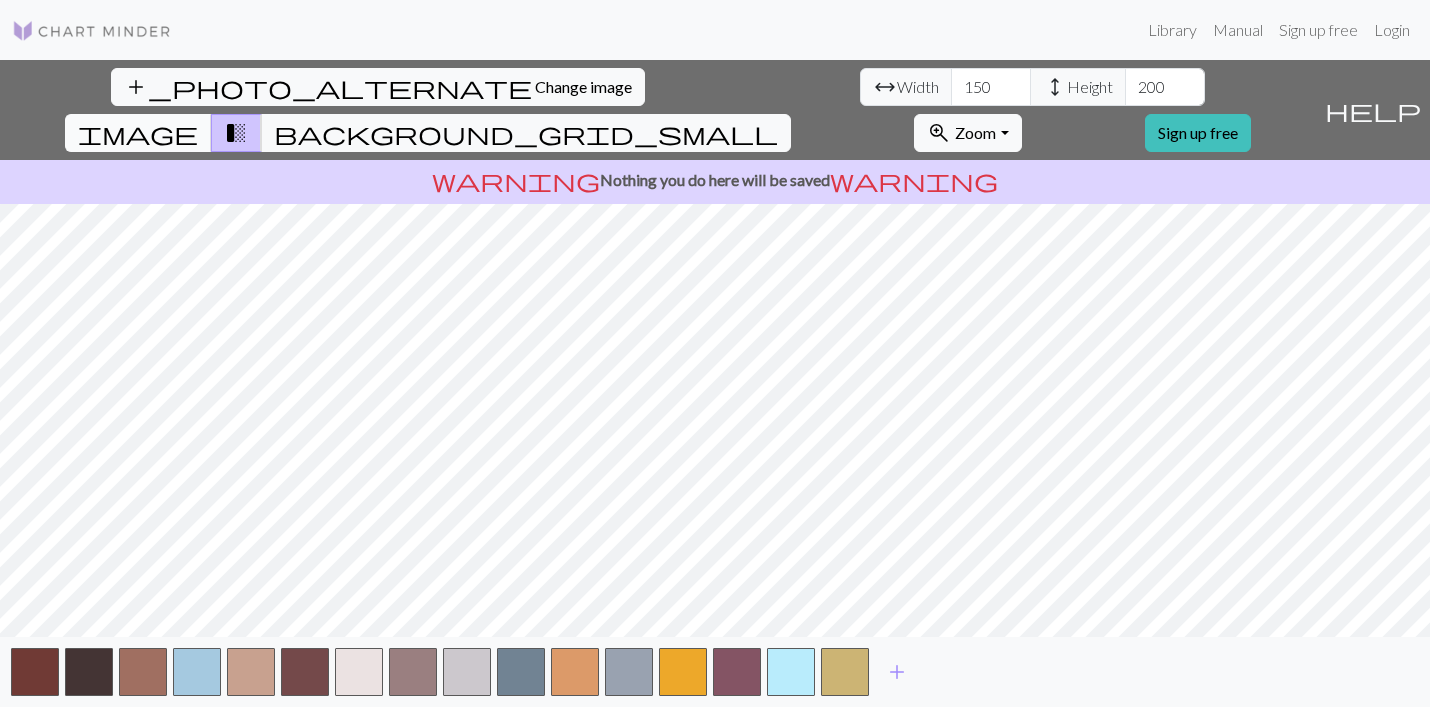 click on "image" at bounding box center [138, 133] 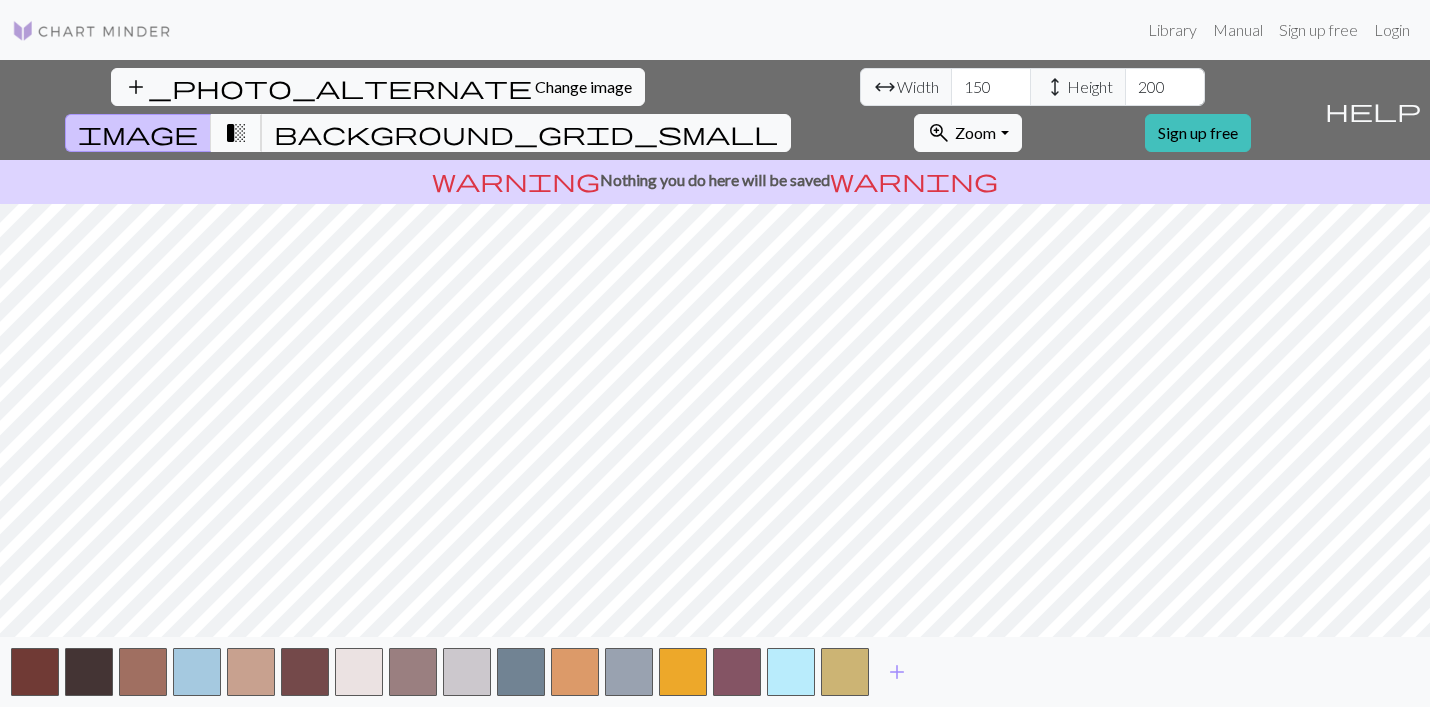 click on "transition_fade" at bounding box center (236, 133) 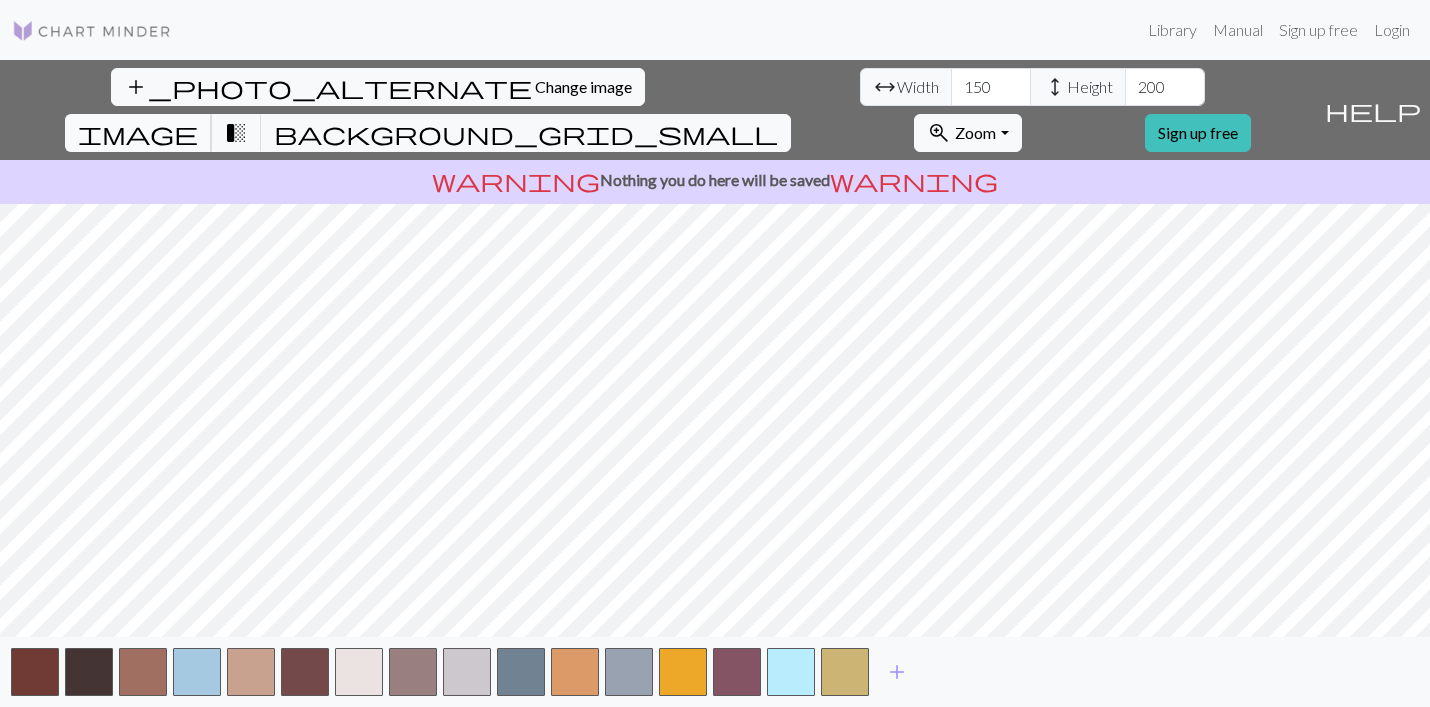 click on "image" at bounding box center [138, 133] 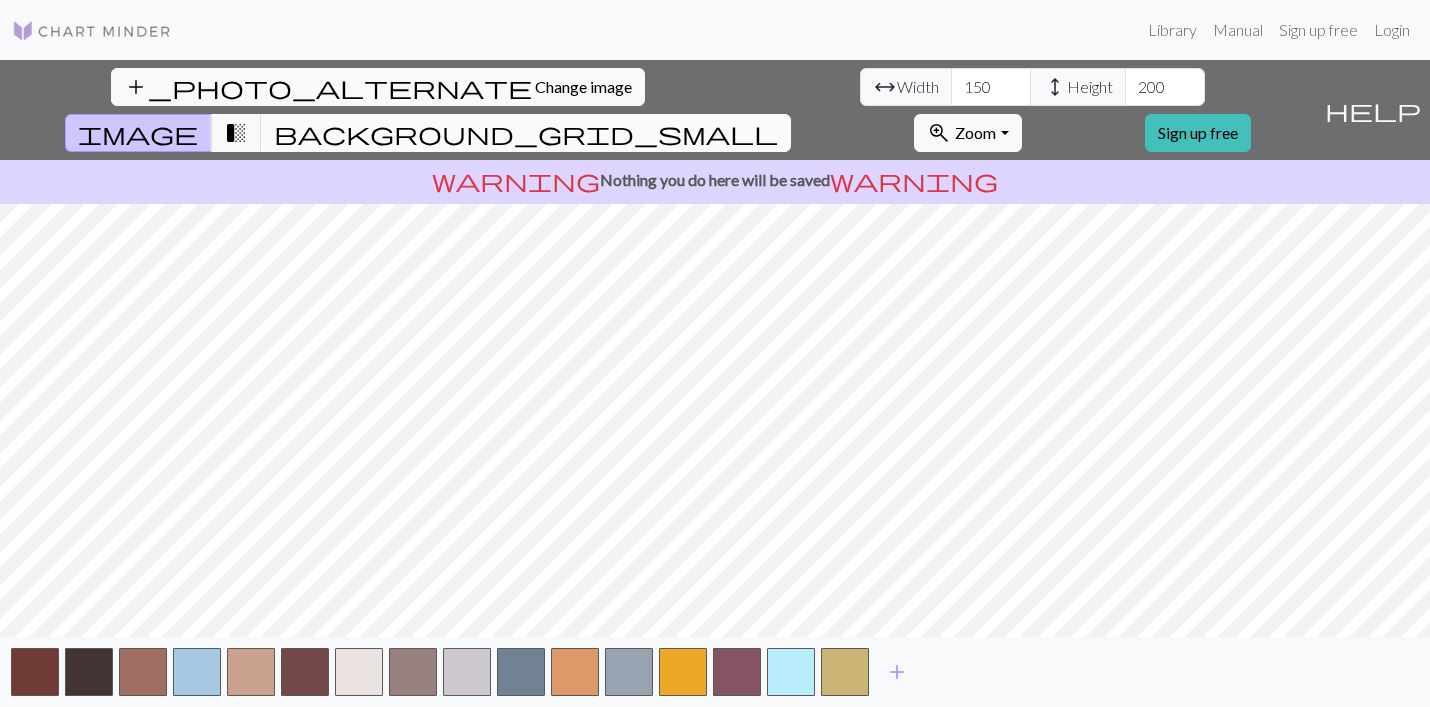 click on "background_grid_small" at bounding box center (526, 133) 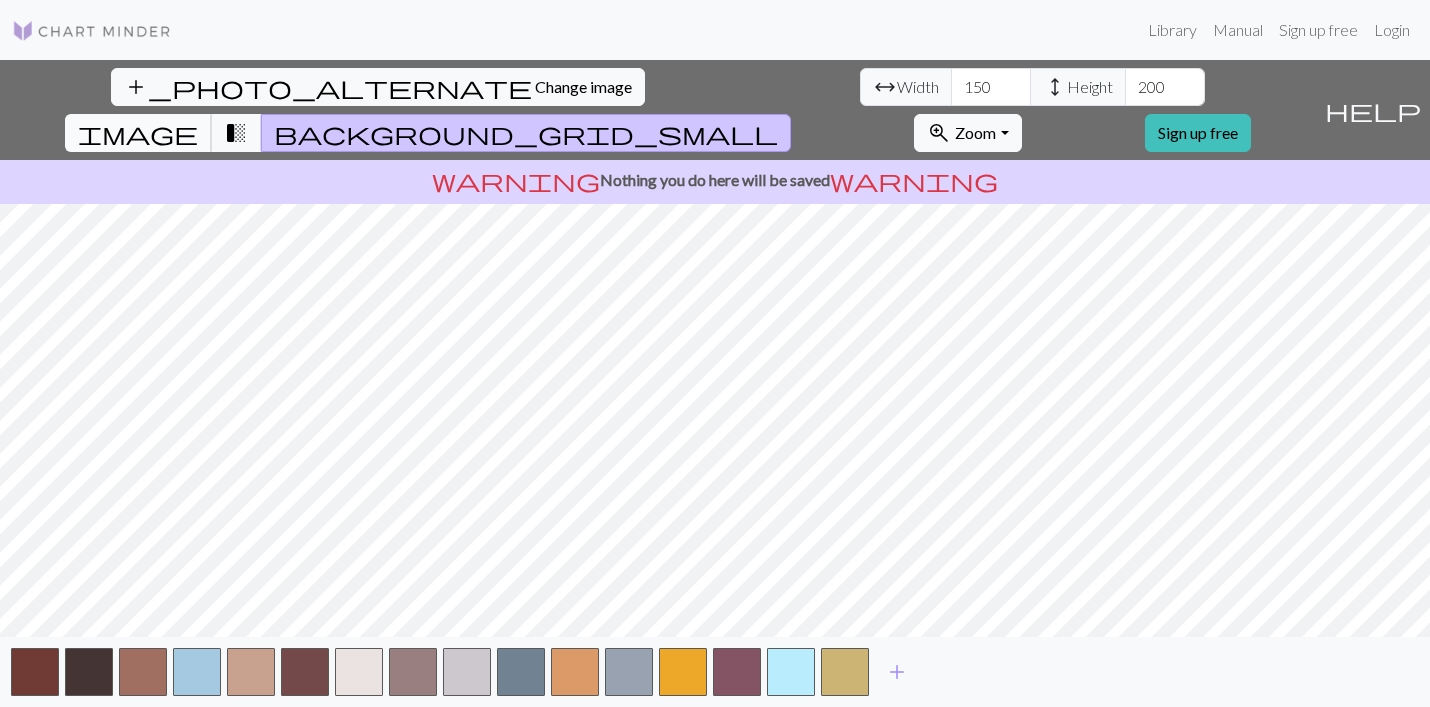 click on "image" at bounding box center (138, 133) 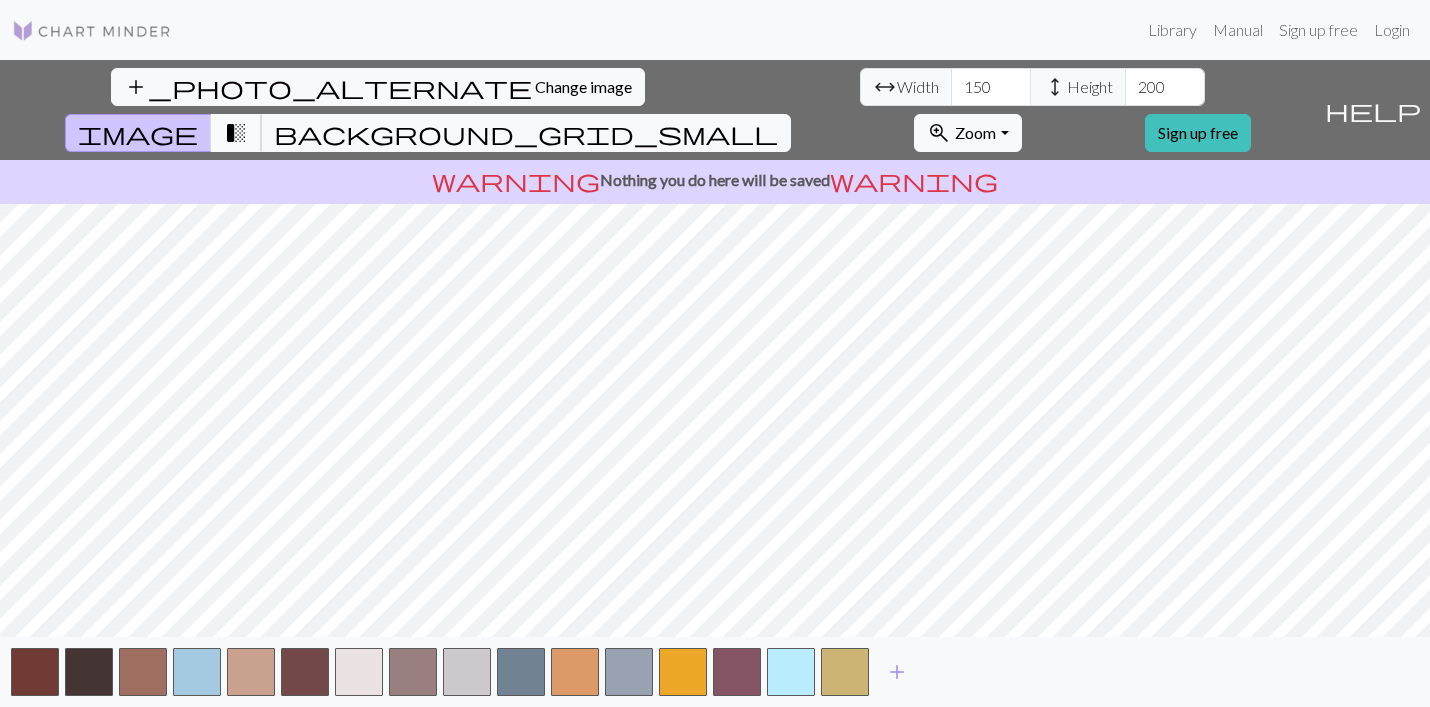 click on "transition_fade" at bounding box center [236, 133] 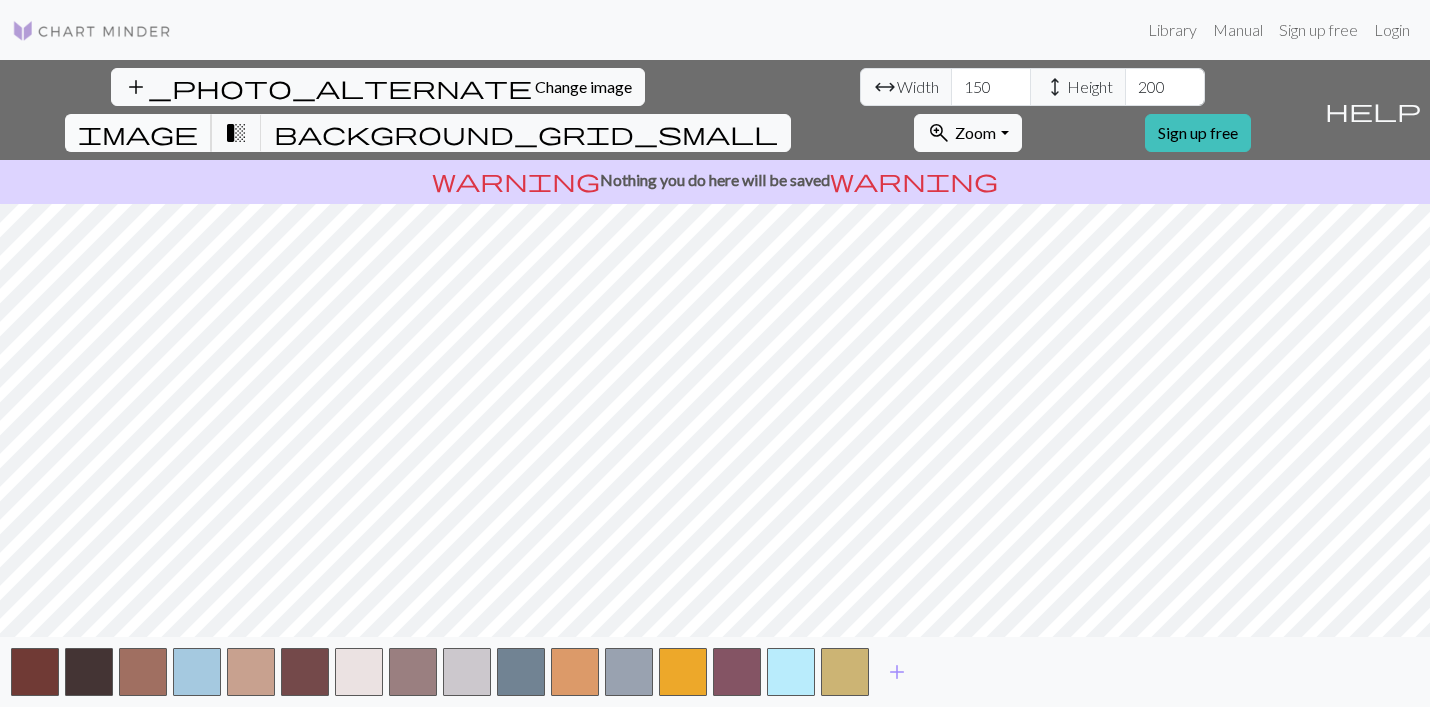 click on "image" at bounding box center (138, 133) 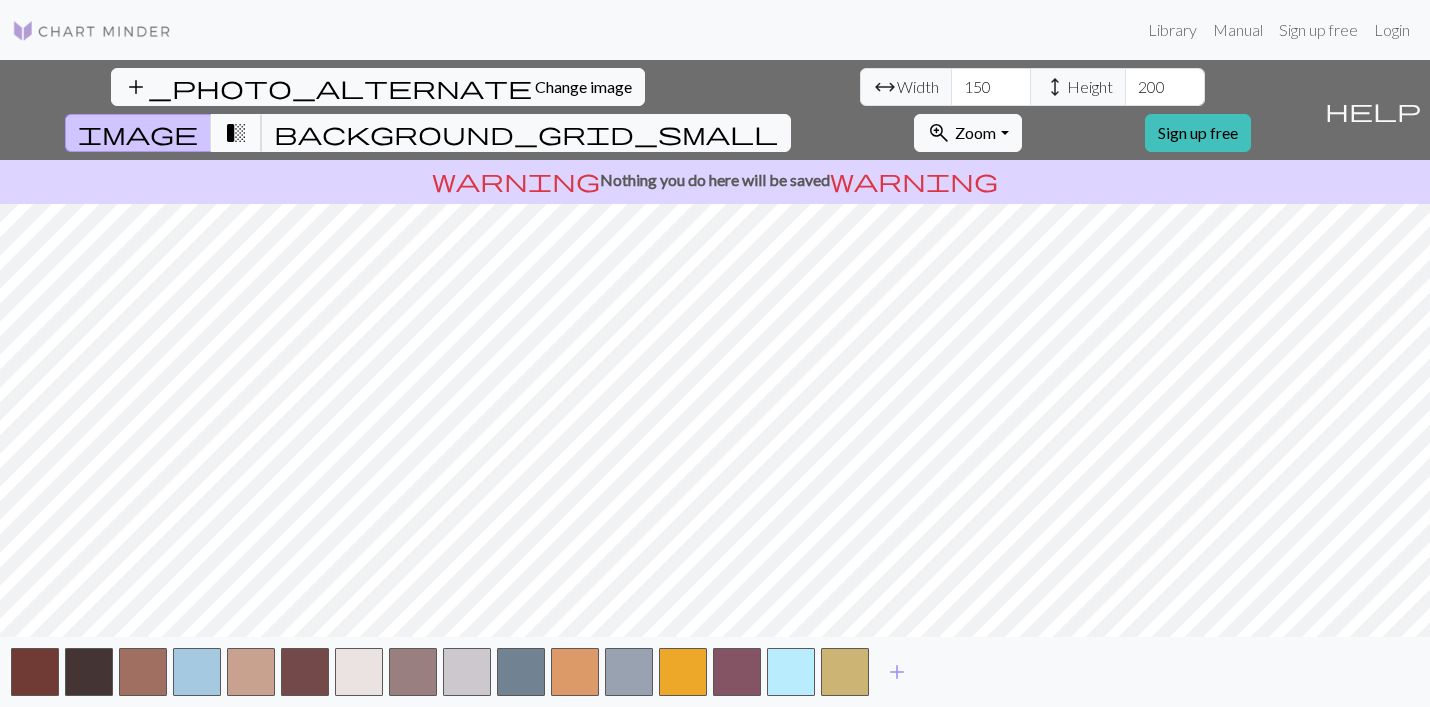 click on "transition_fade" at bounding box center (236, 133) 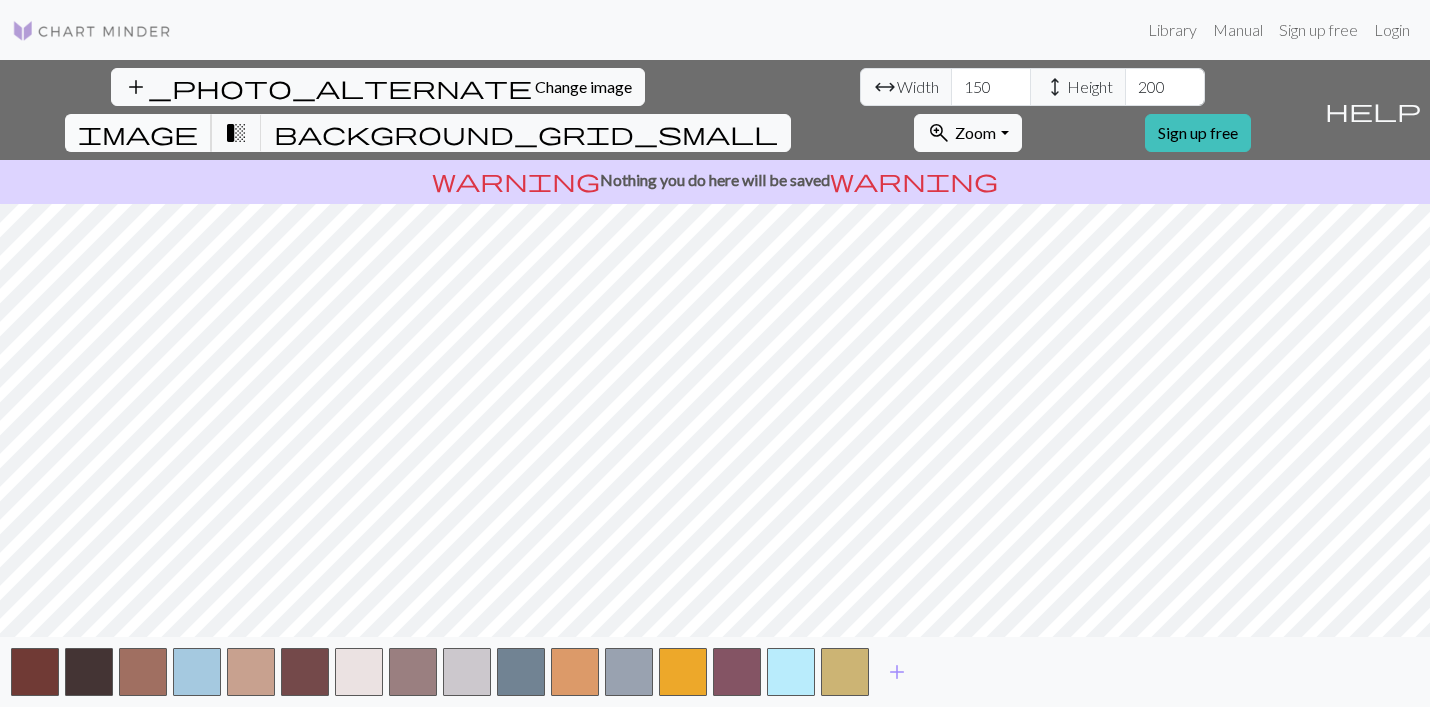 click on "image" at bounding box center (138, 133) 